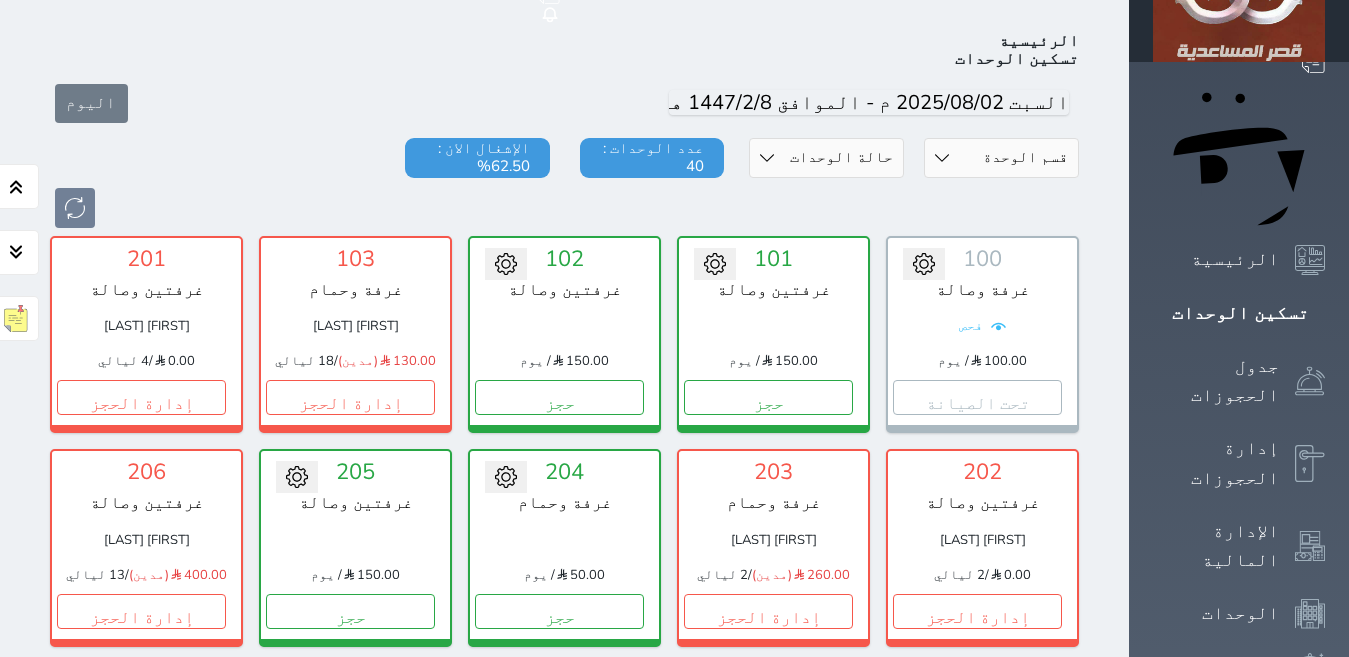 scroll, scrollTop: 110, scrollLeft: 0, axis: vertical 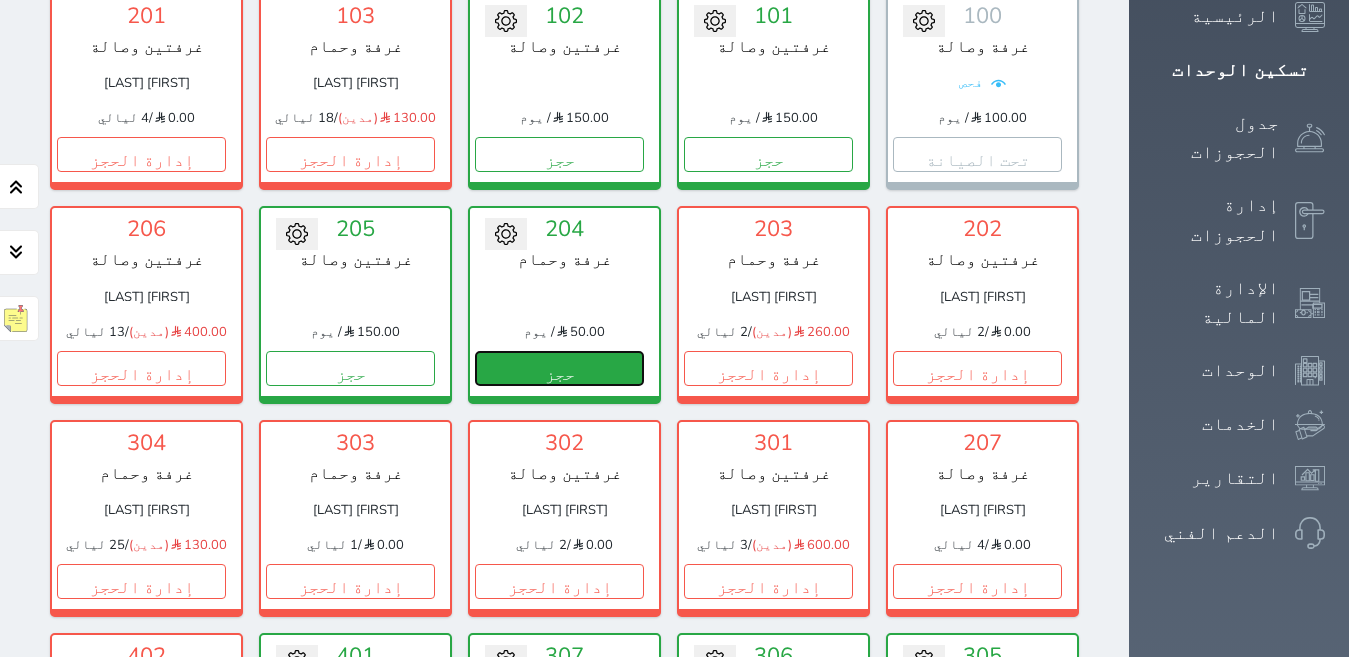 click on "حجز" at bounding box center [559, 368] 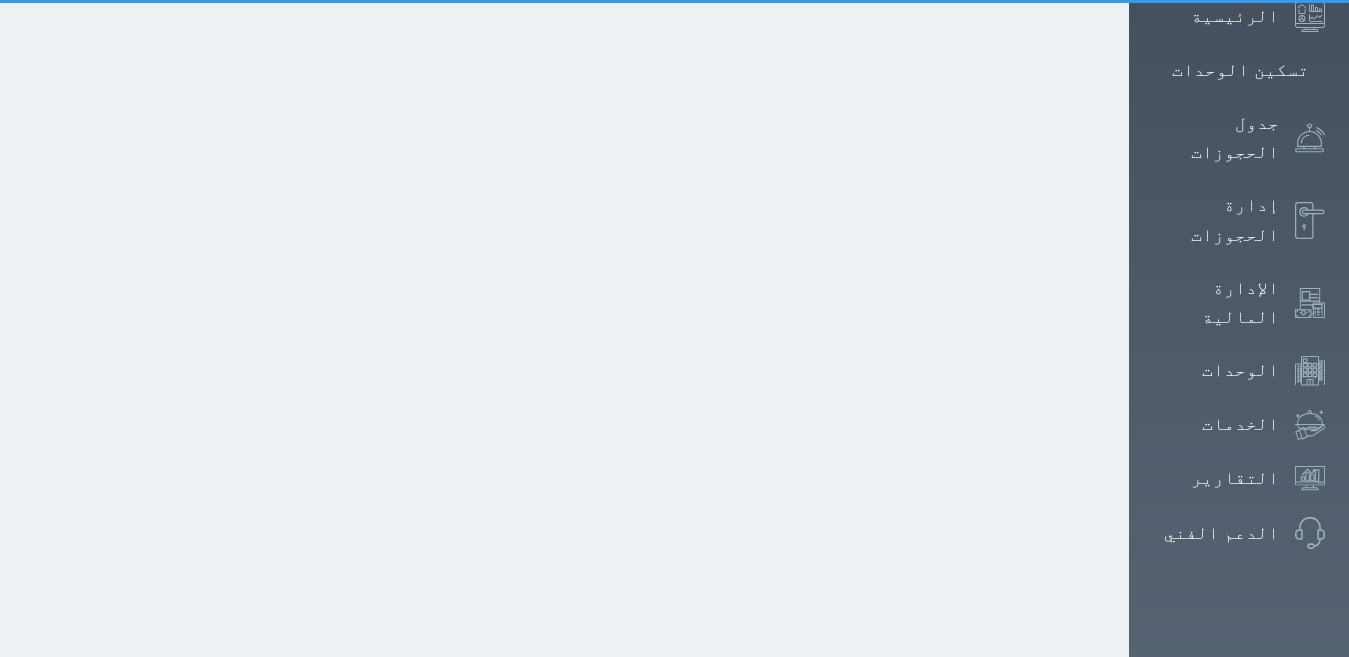 scroll, scrollTop: 134, scrollLeft: 0, axis: vertical 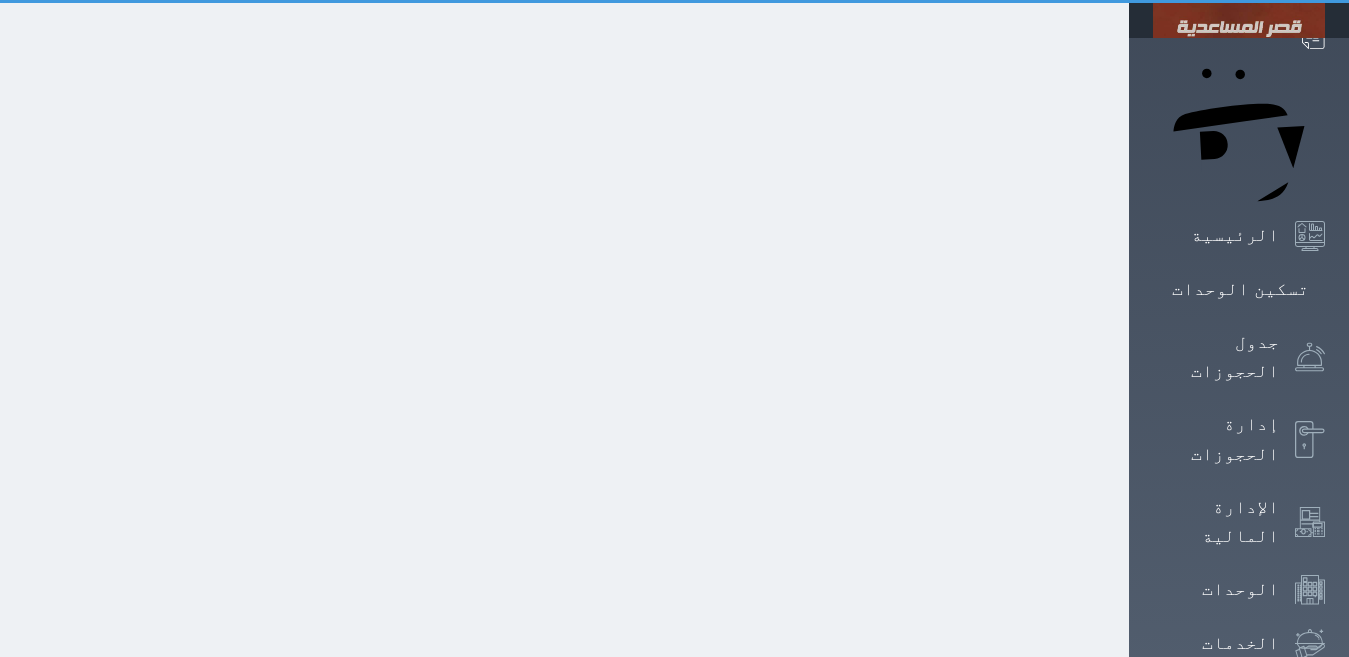 select on "1" 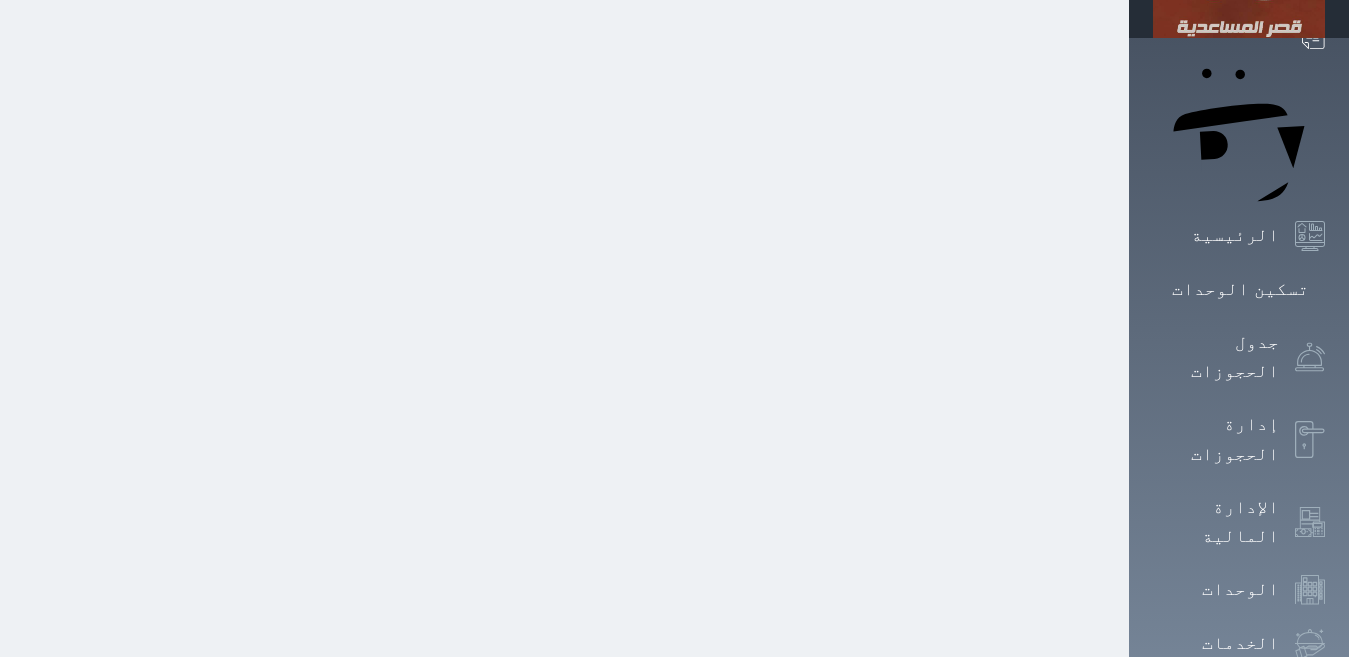 scroll, scrollTop: 0, scrollLeft: 0, axis: both 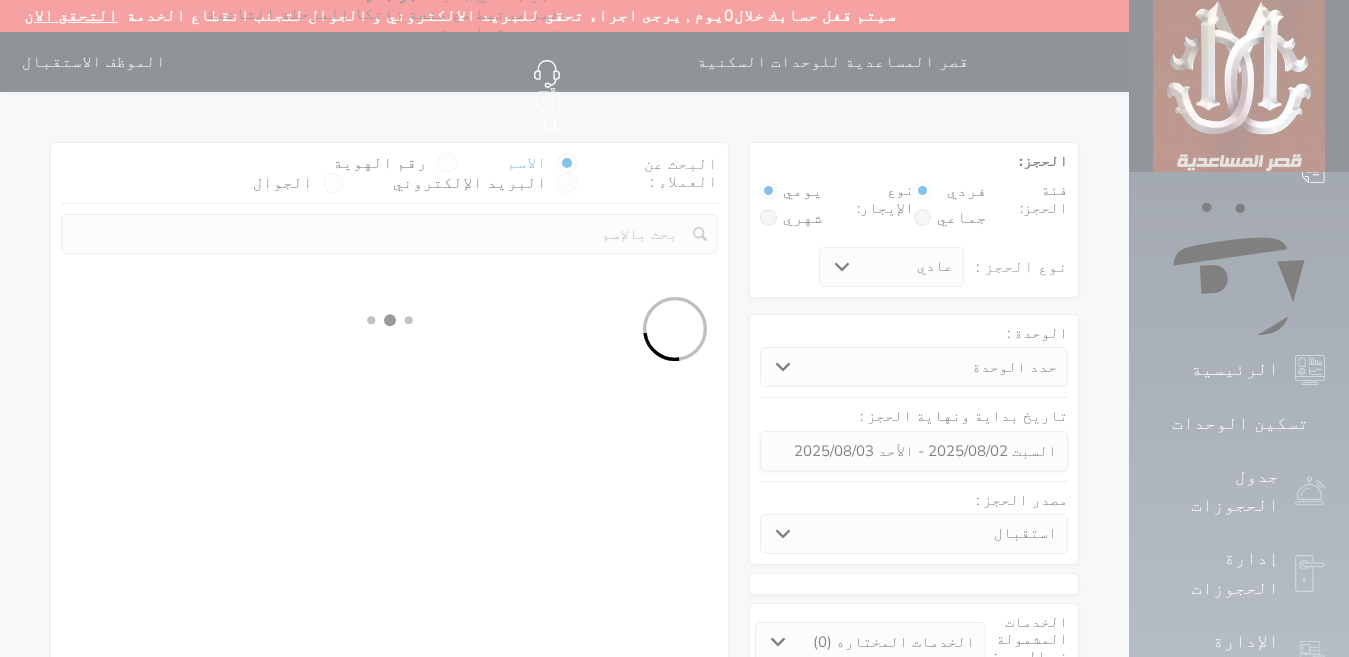 select 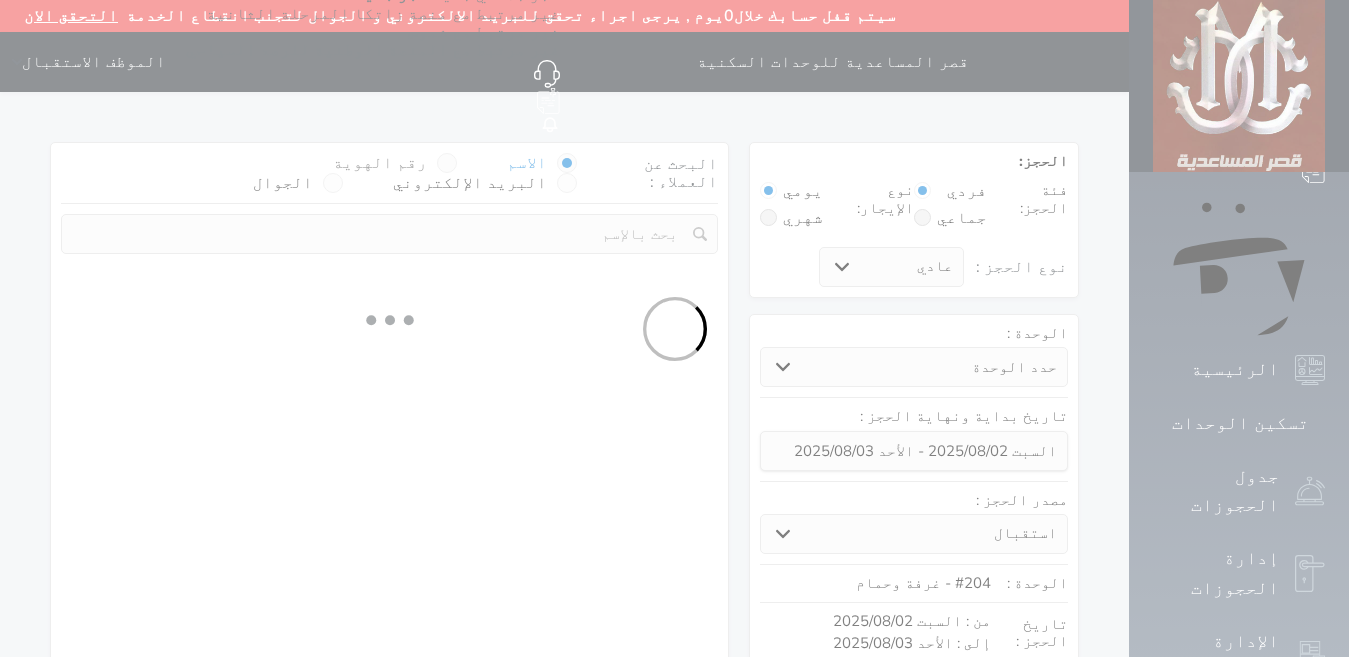 select on "1" 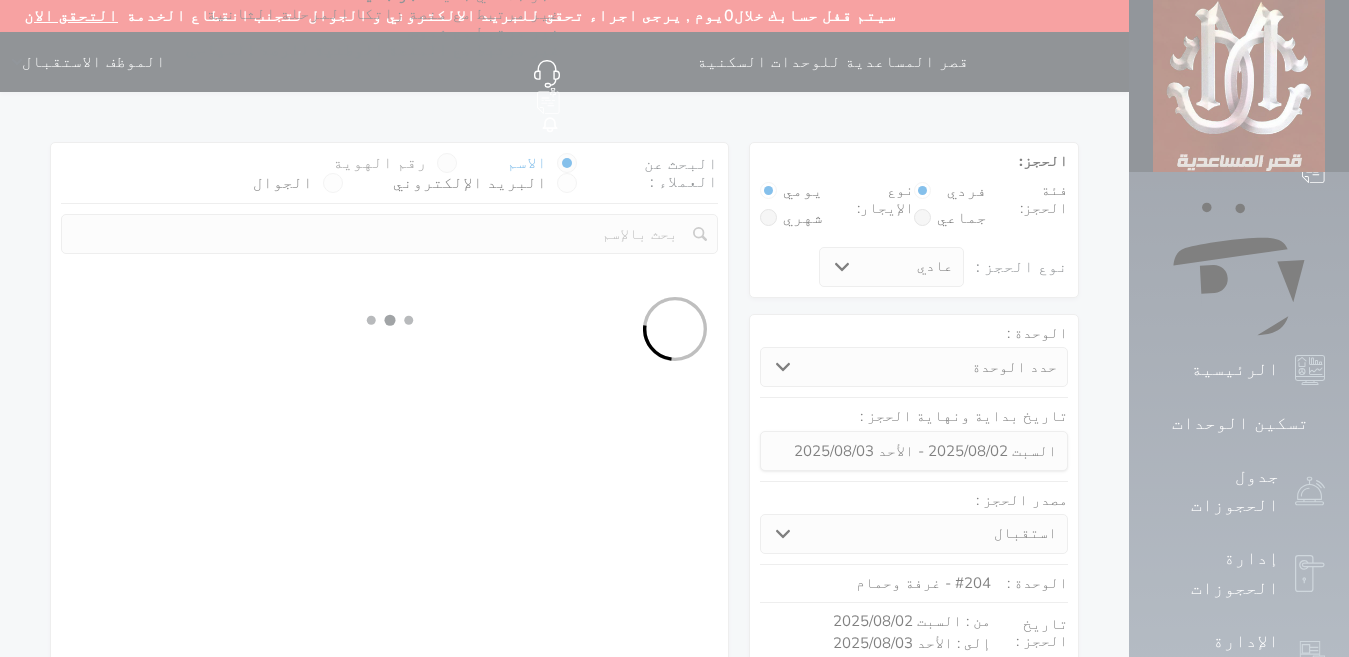 select on "113" 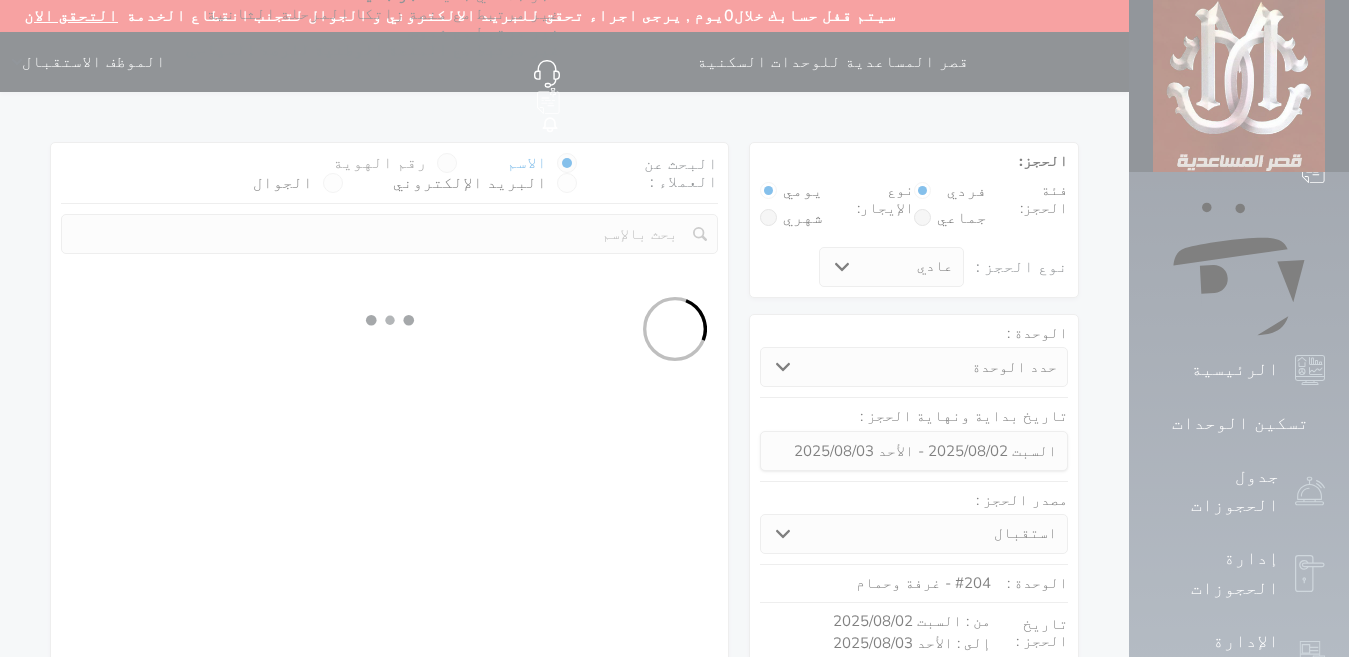 select on "1" 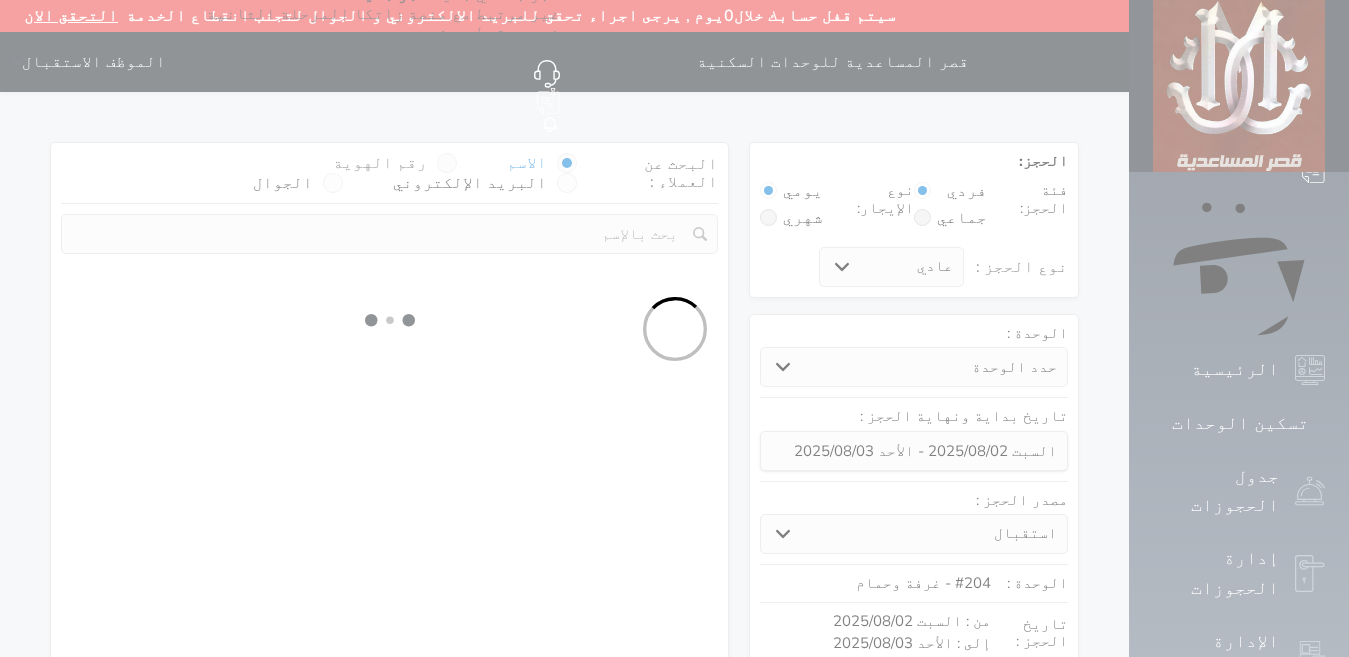 select 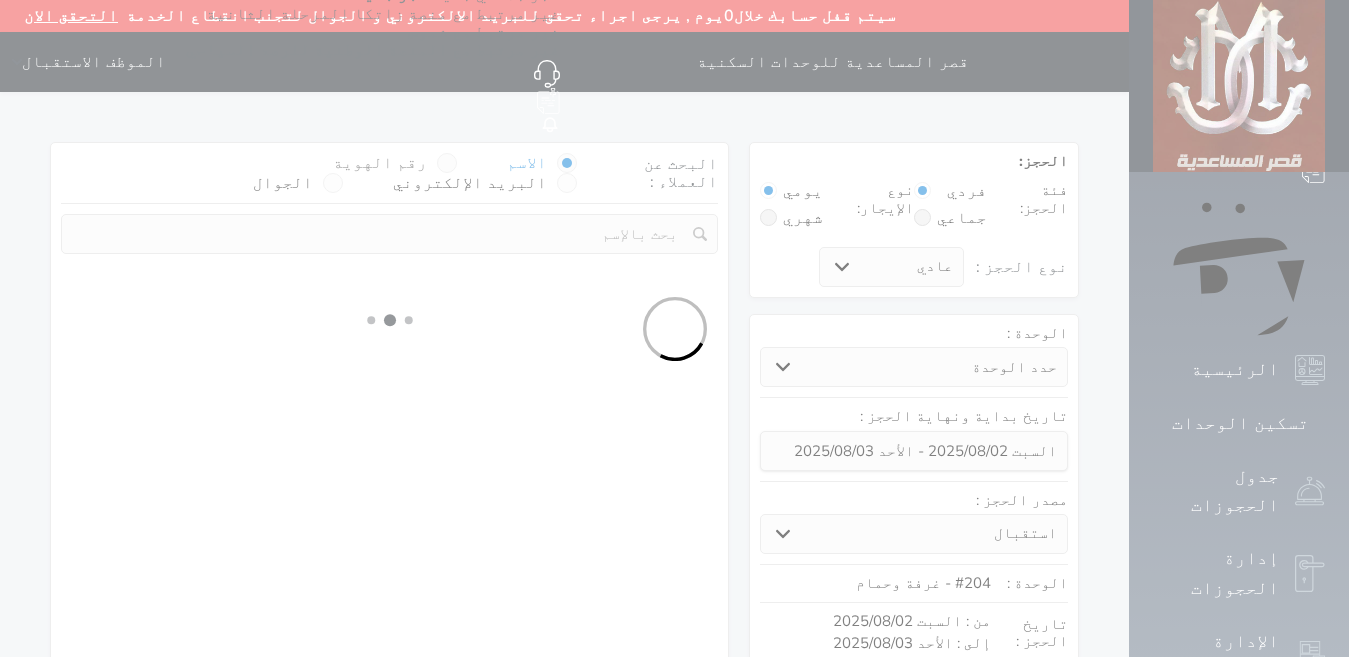 select on "7" 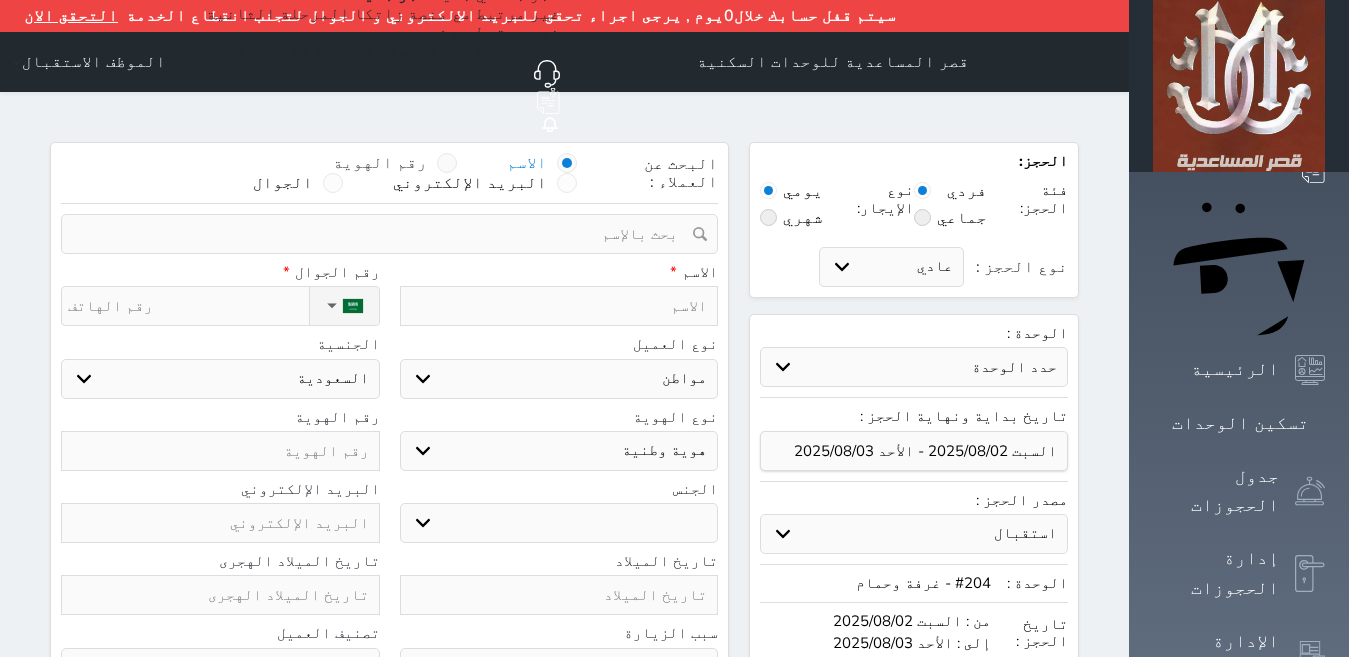 click on "رقم الهوية" at bounding box center [380, 163] 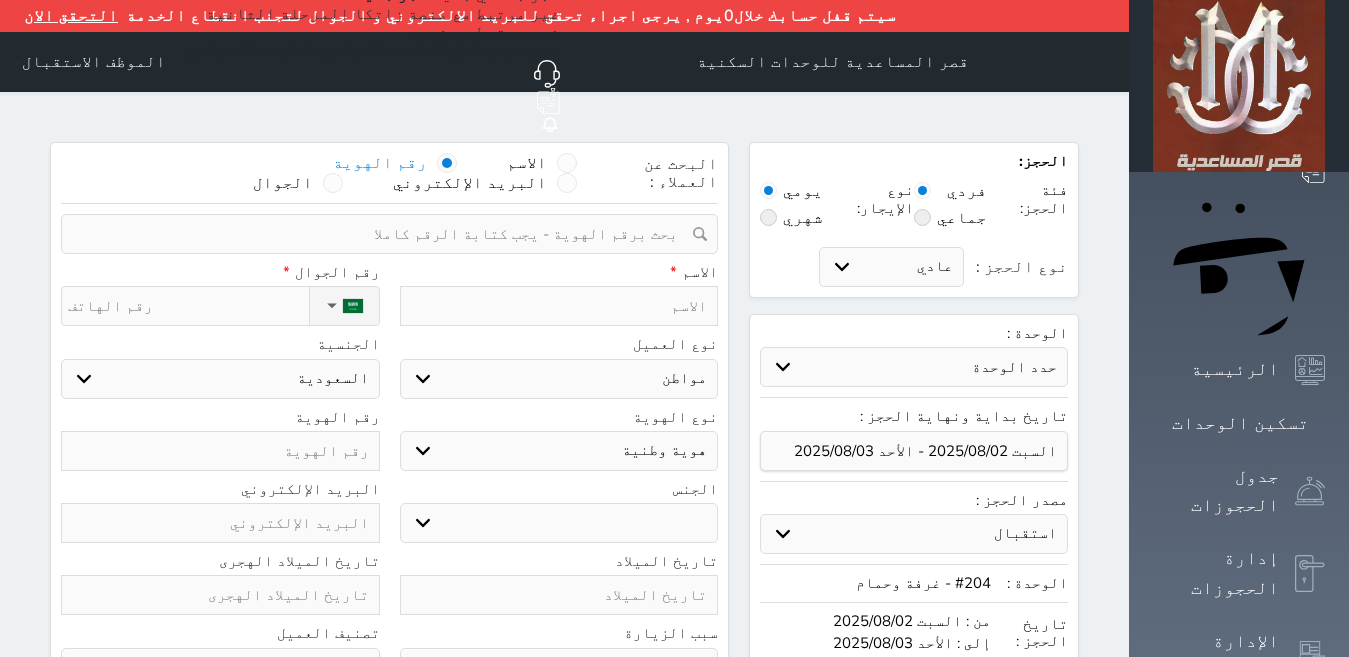 click at bounding box center [382, 234] 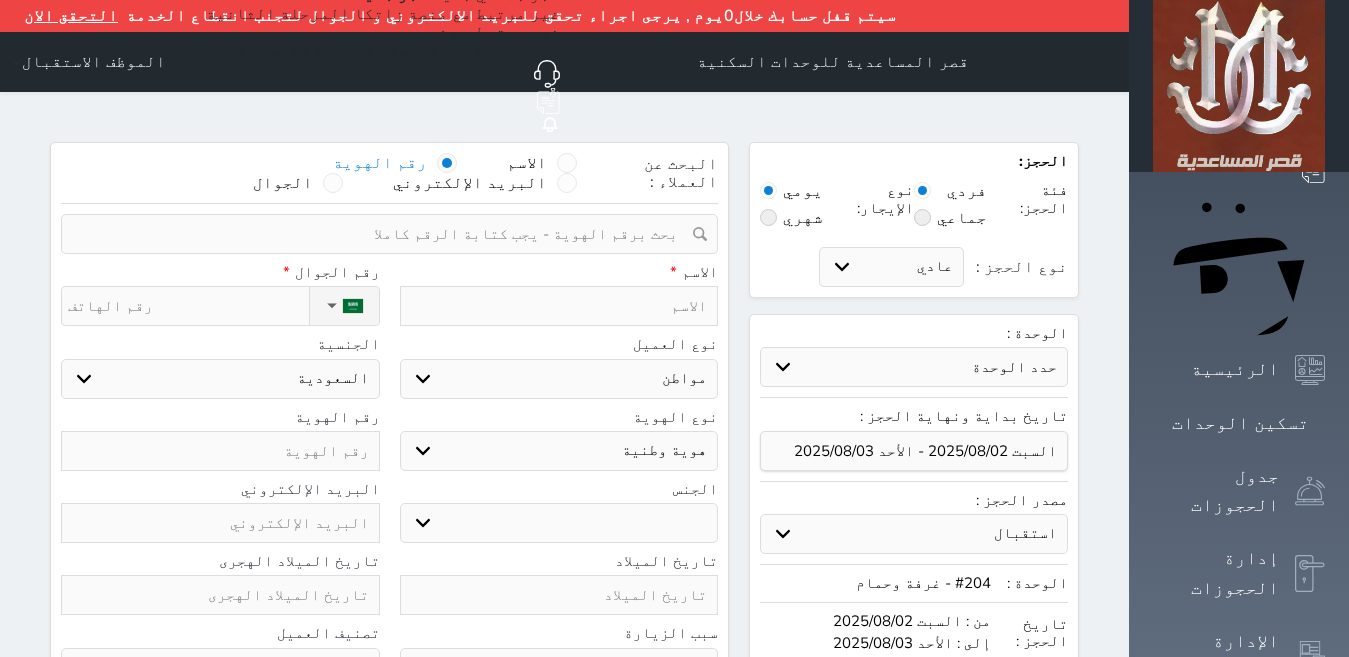 select 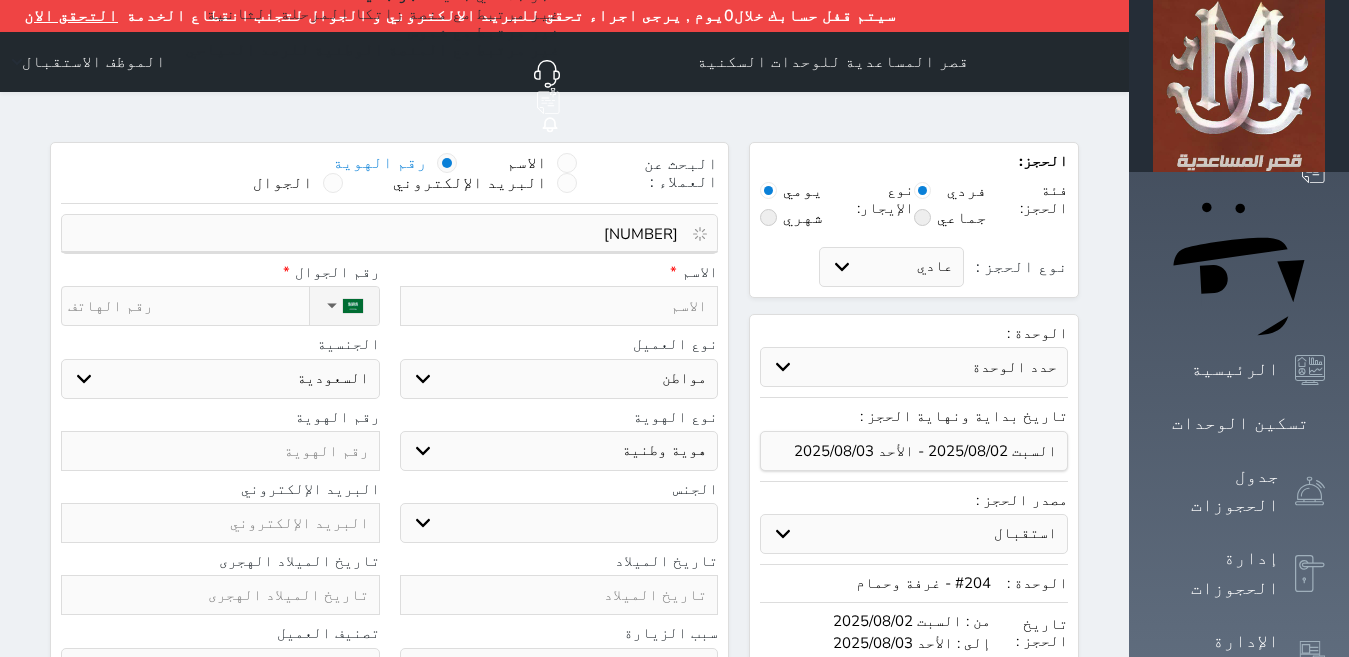 type on "[NUMBER]" 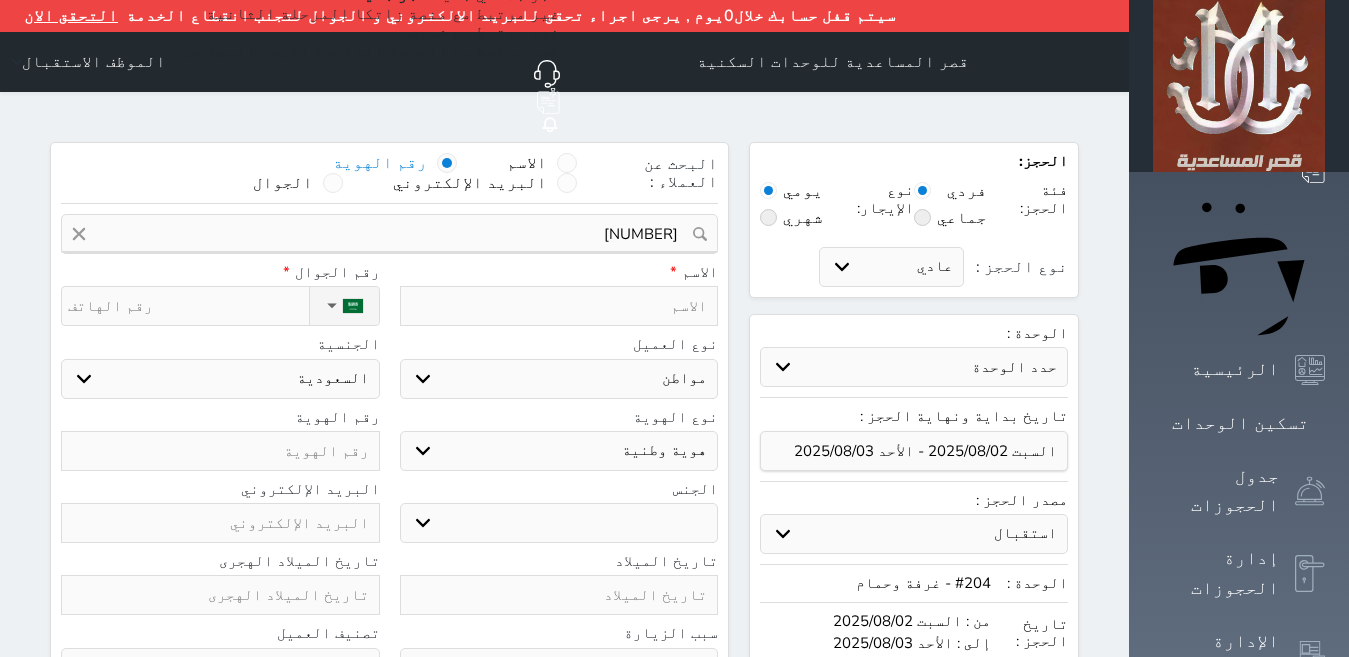 click at bounding box center [559, 306] 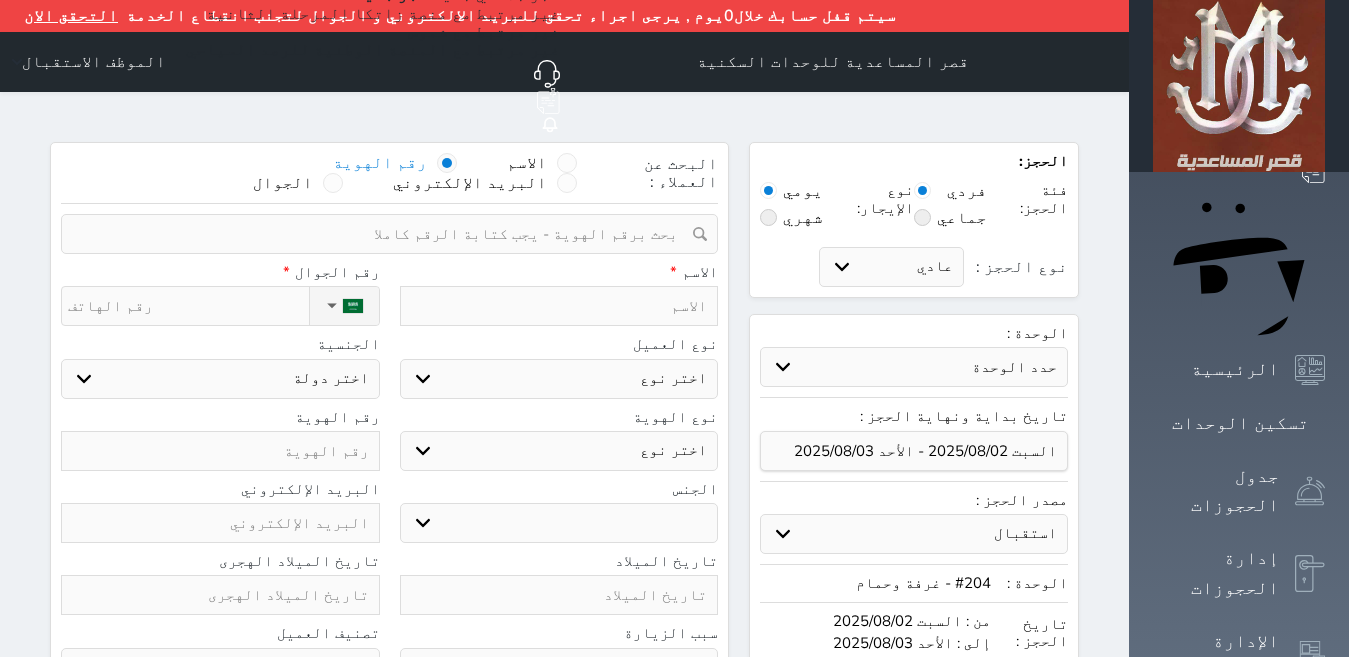 type on "و" 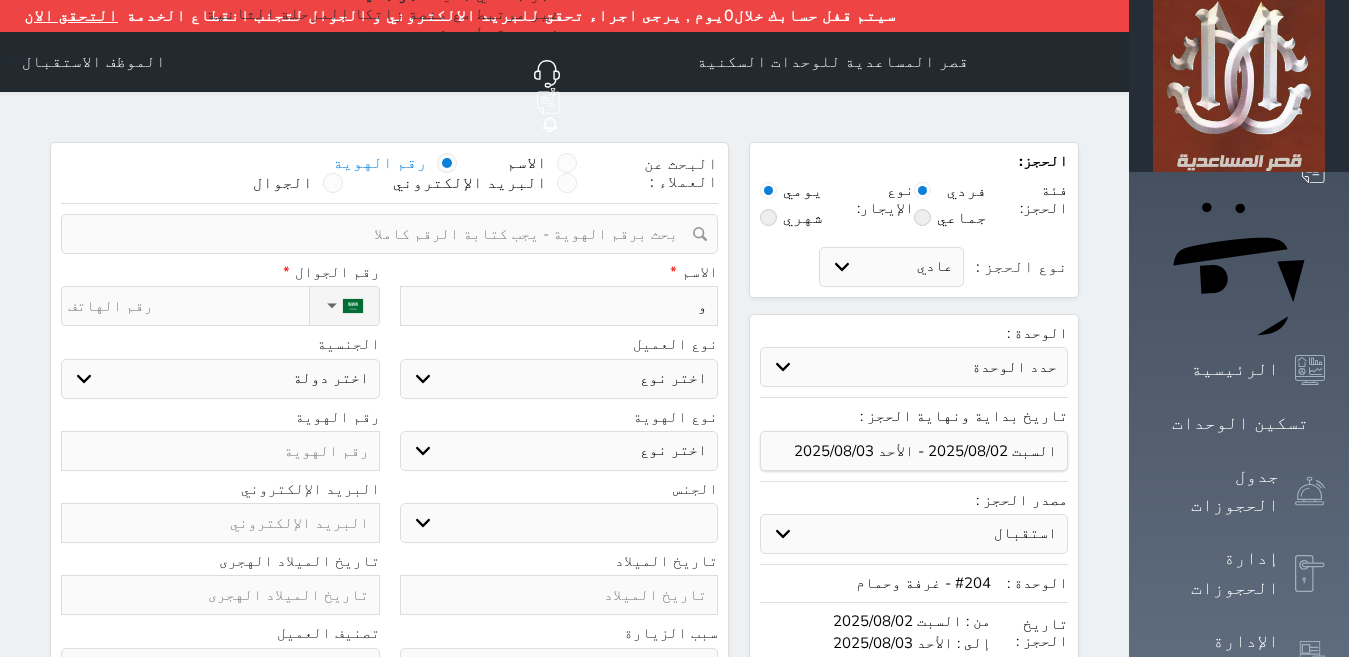 type on "[FIRST]" 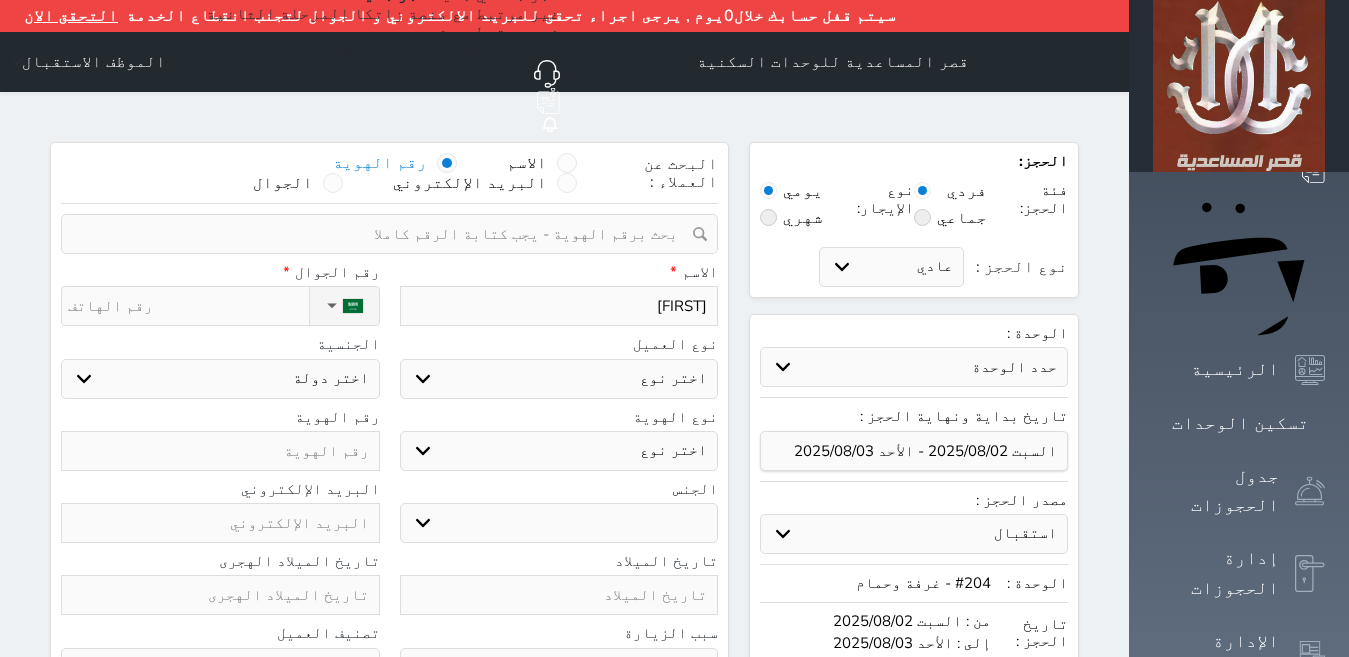 type on "[FIRST]" 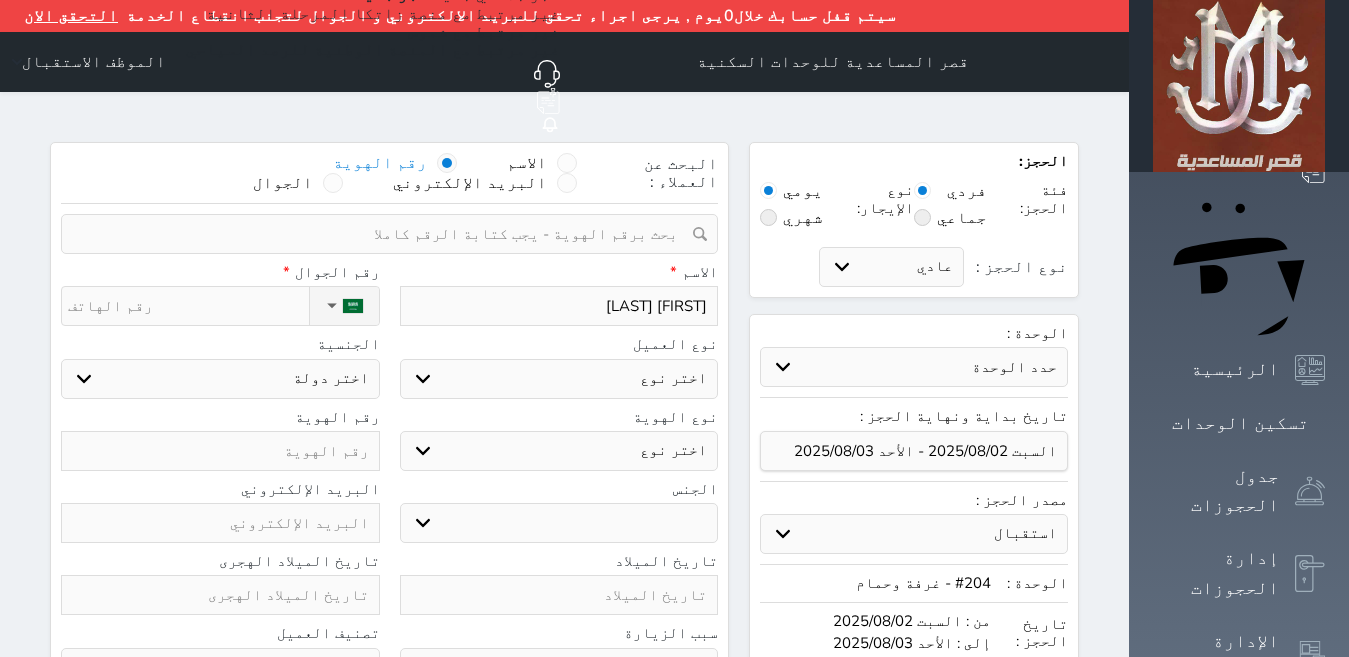 select 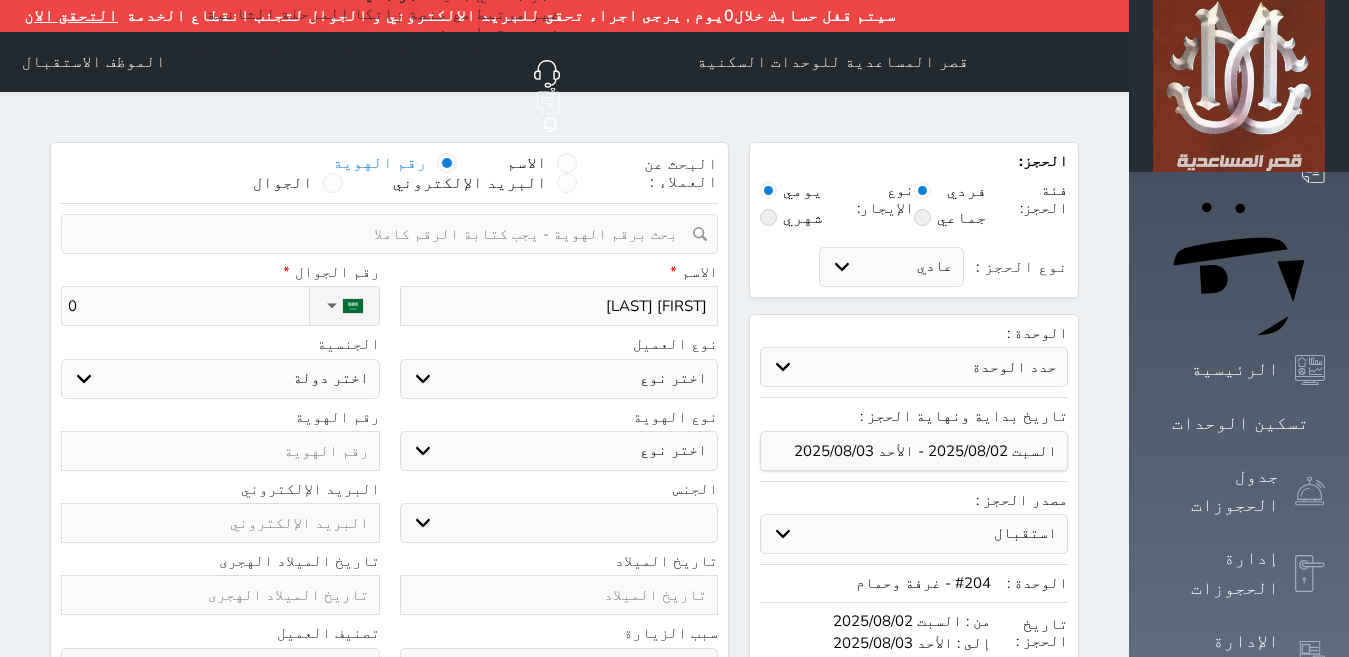 select 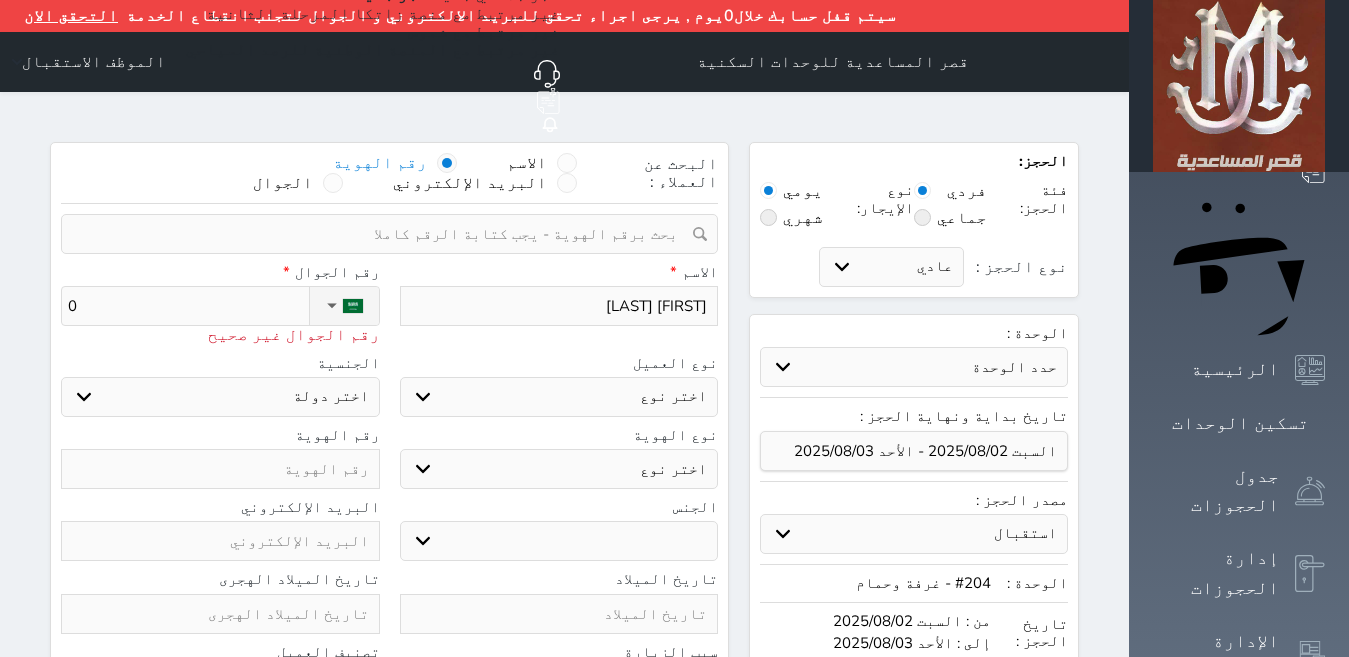 type on "05" 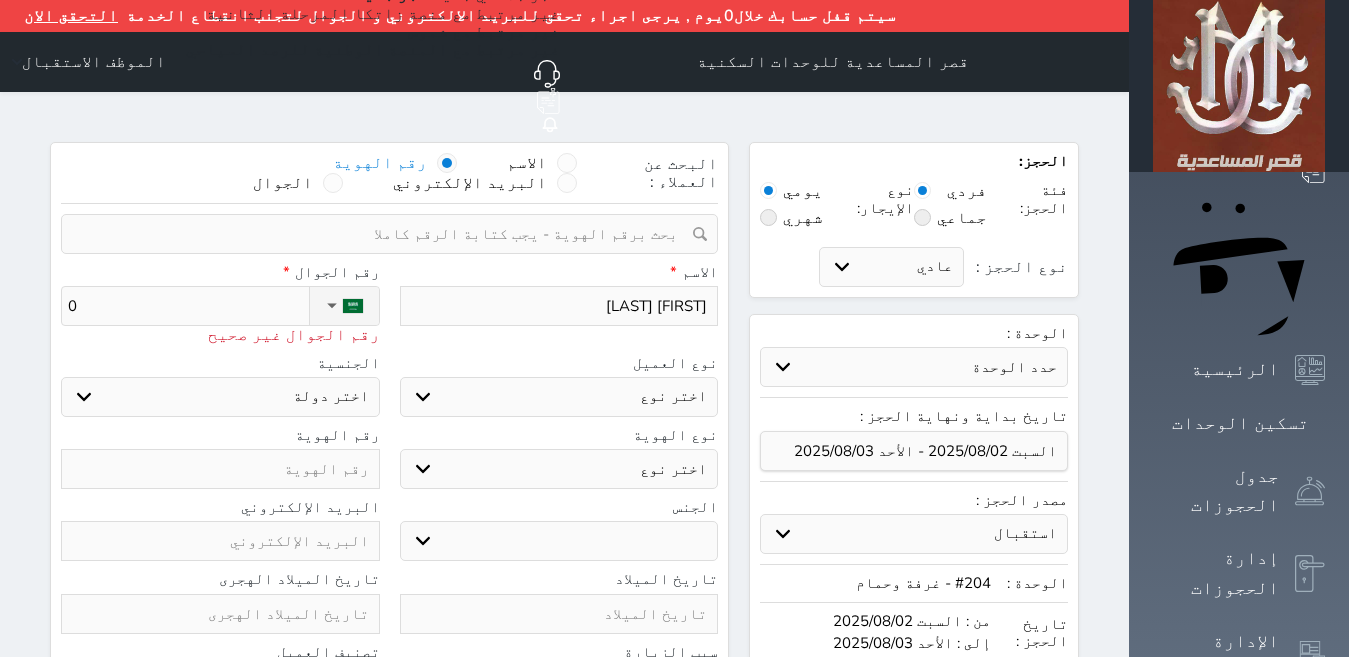 select 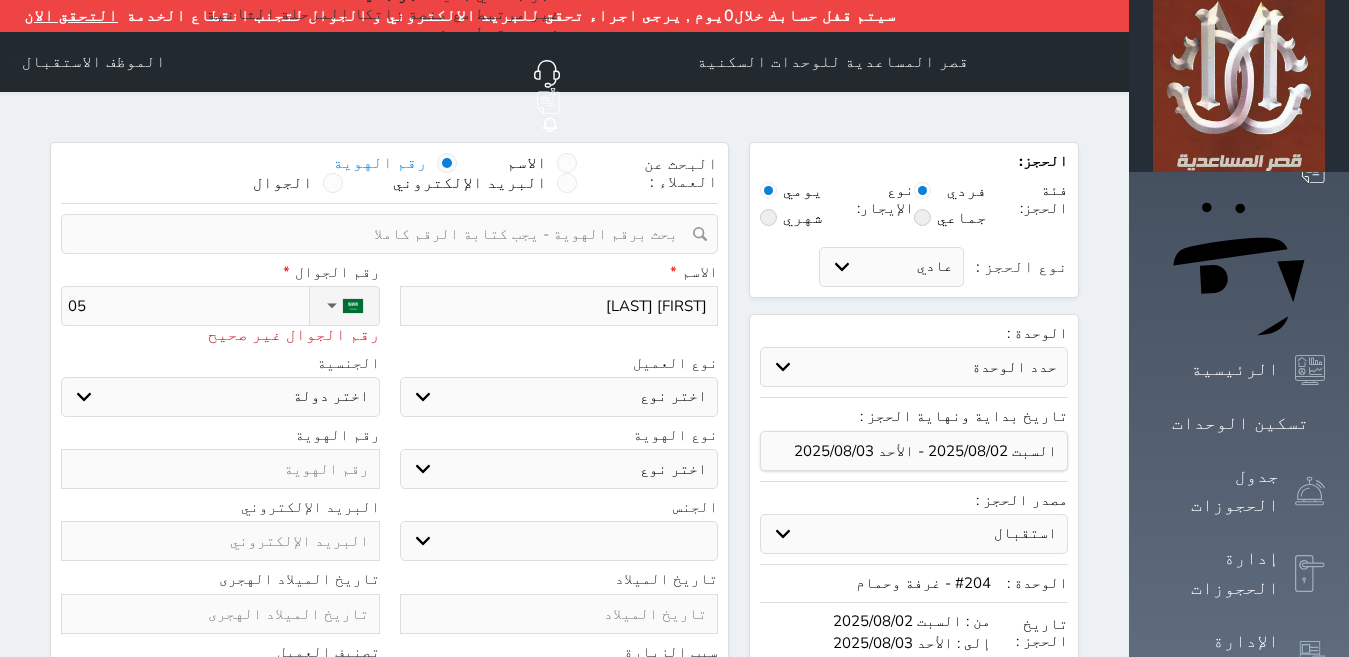 type on "059" 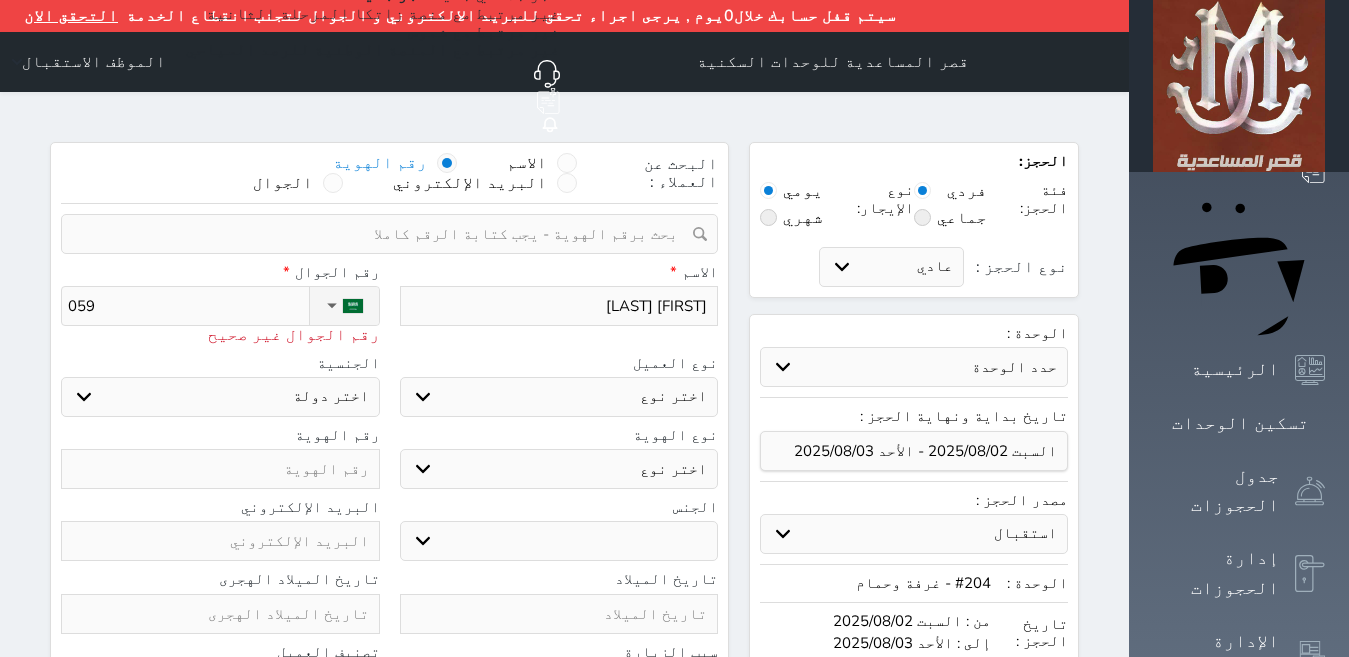 select 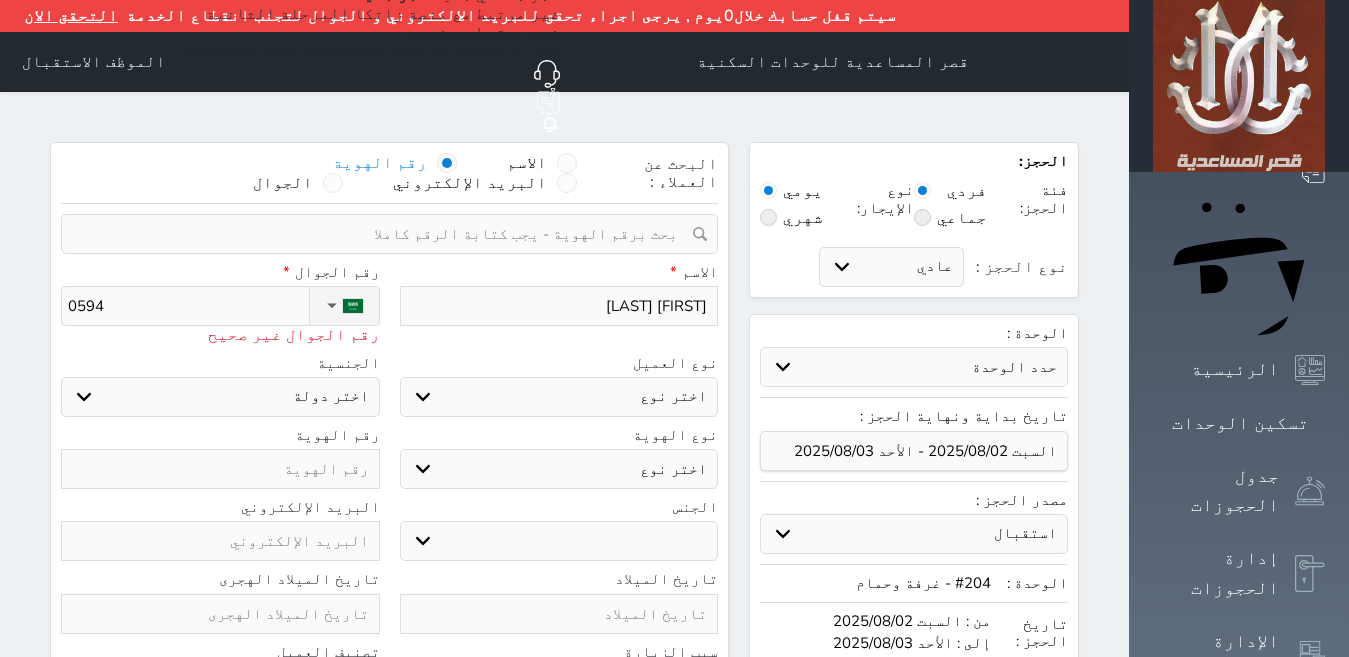 type on "[PHONE]" 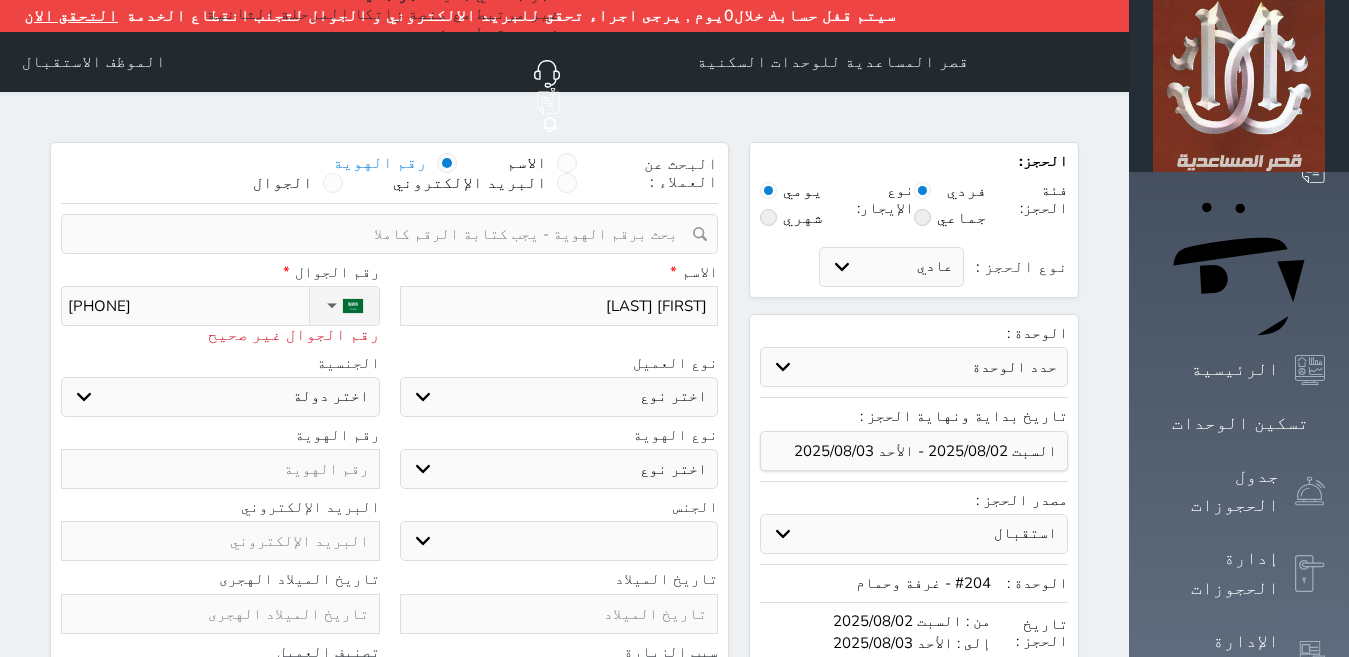 type on "[PHONE]" 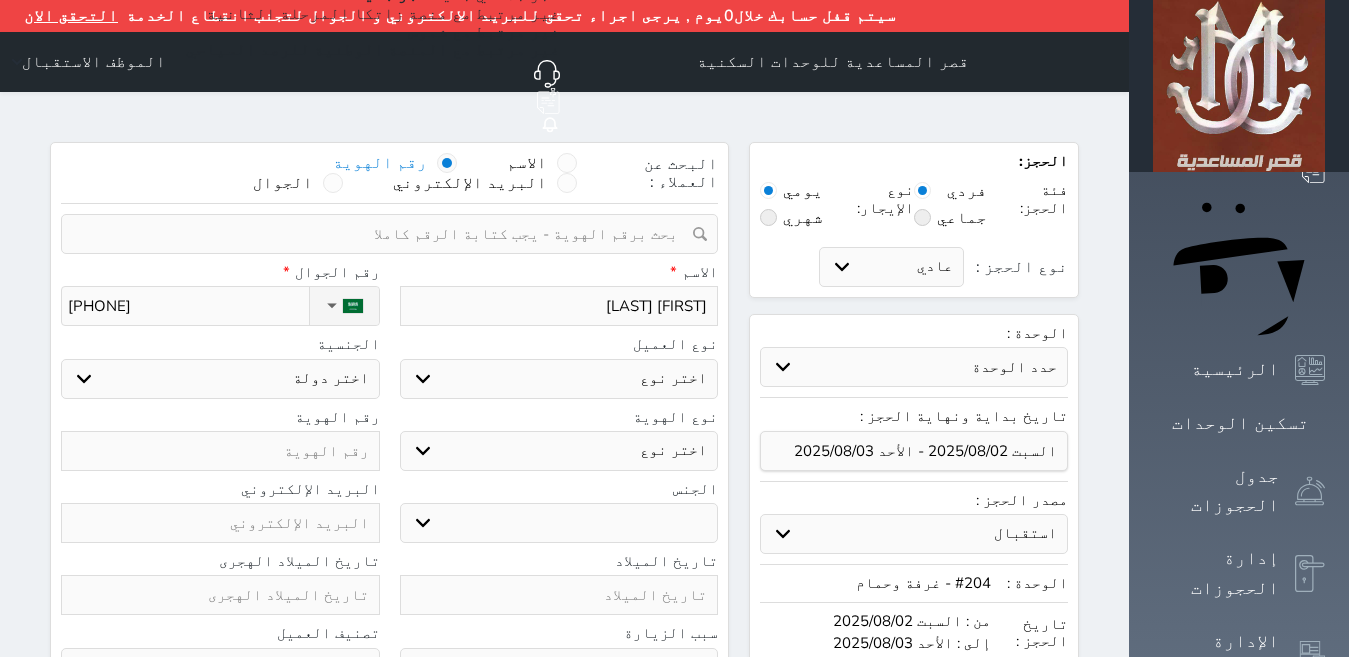 type on "[PHONE]" 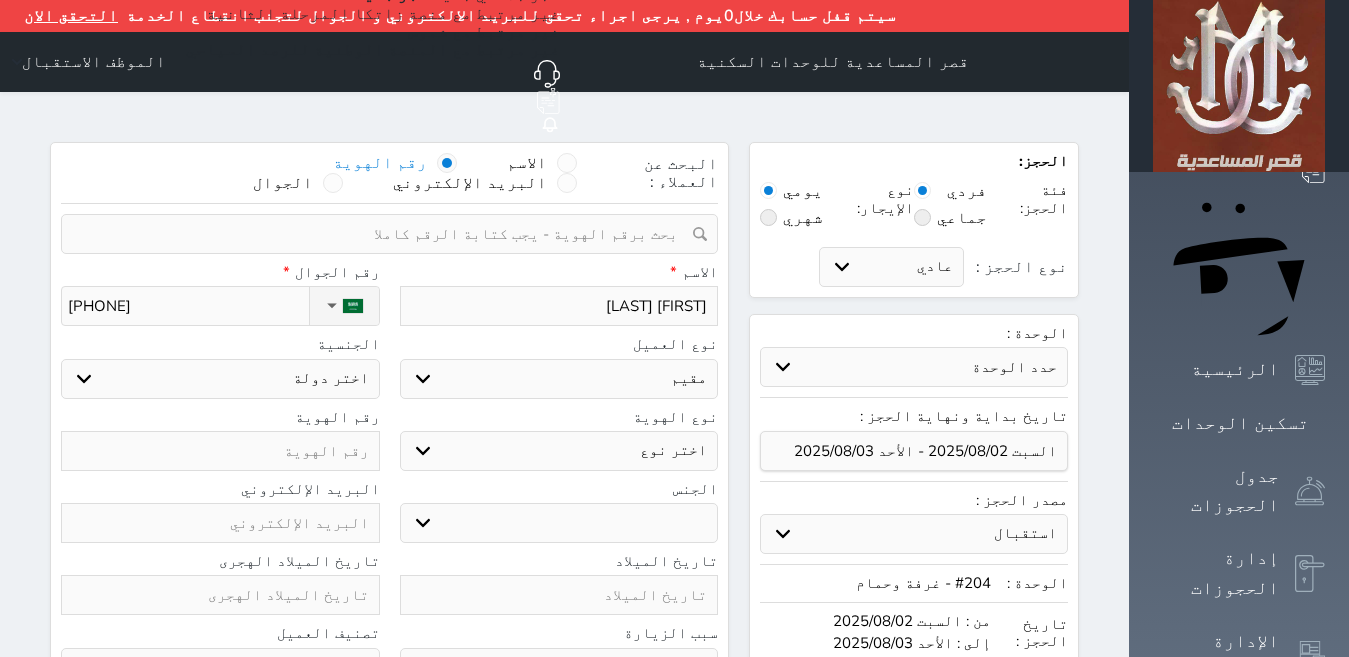 click on "اختر نوع   مواطن مواطن خليجي زائر مقيم" at bounding box center [559, 379] 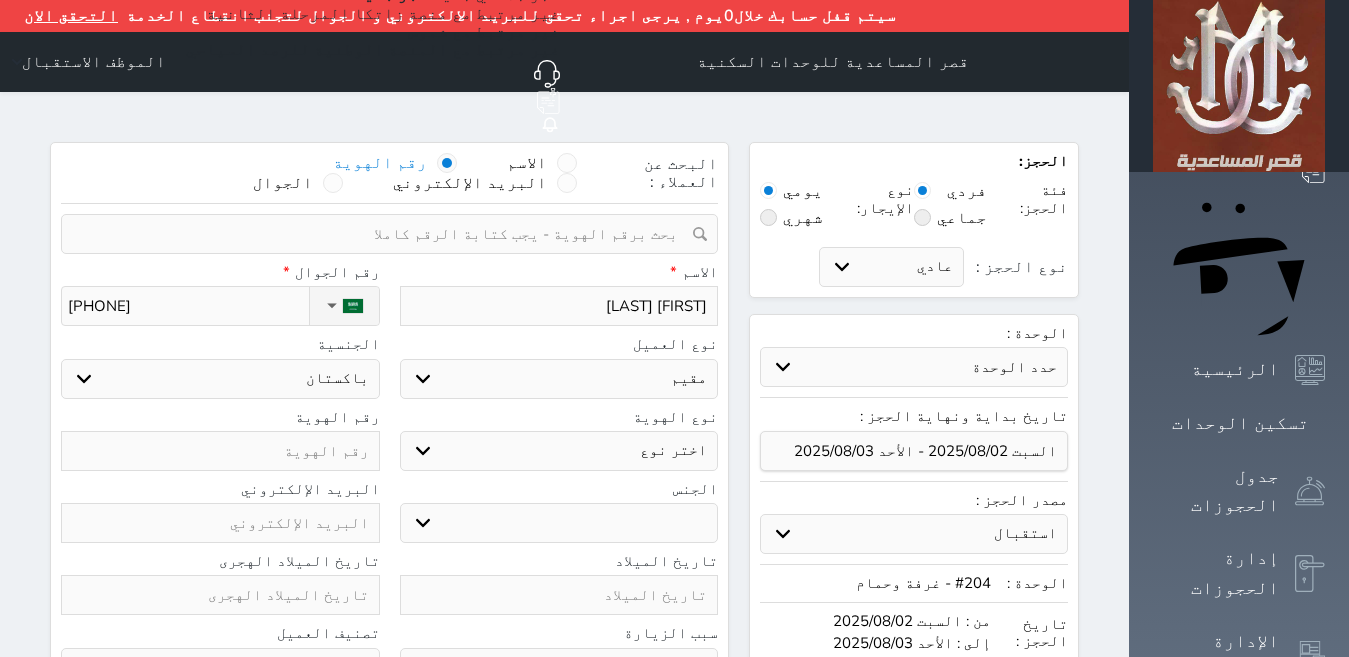 click on "اختر دولة
اثيوبيا
اجنبي بجواز سعودي
اخرى
اذربيجان
ارتيريا
ارمينيا
ازبكستان
اسبانيا
استراليا
استونيا" at bounding box center (220, 379) 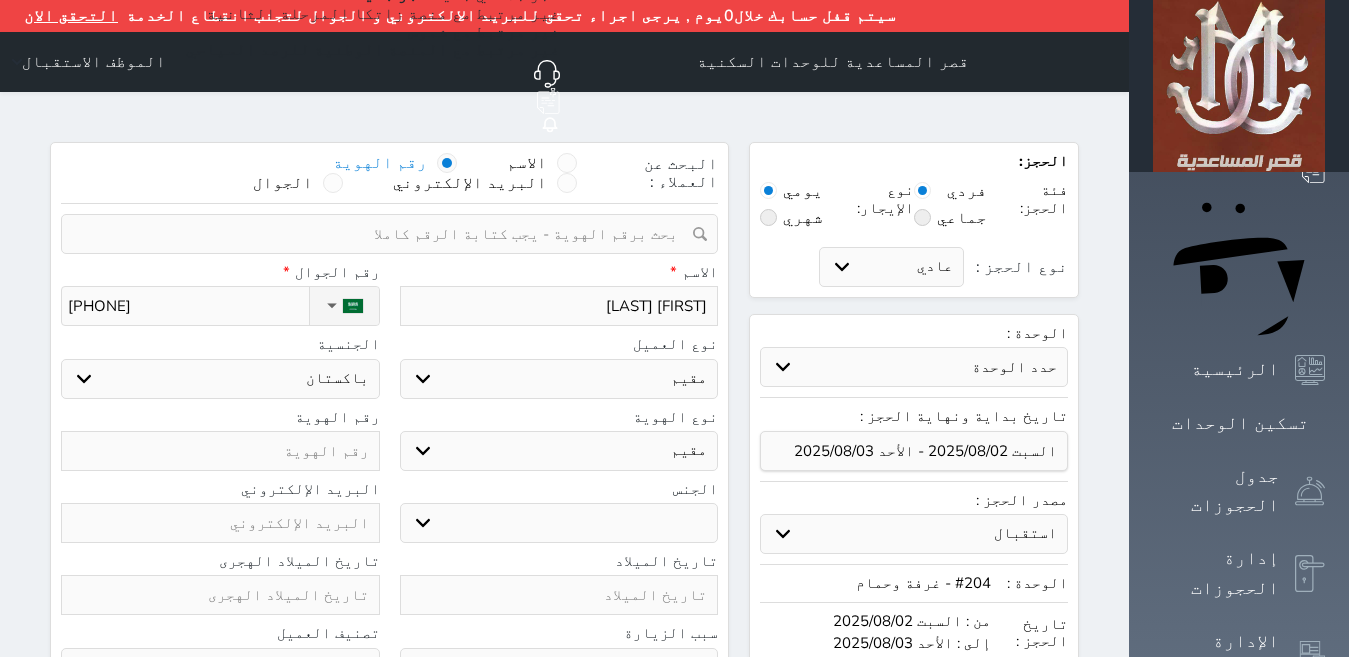 click on "اختر نوع   مقيم جواز السفر" at bounding box center [559, 451] 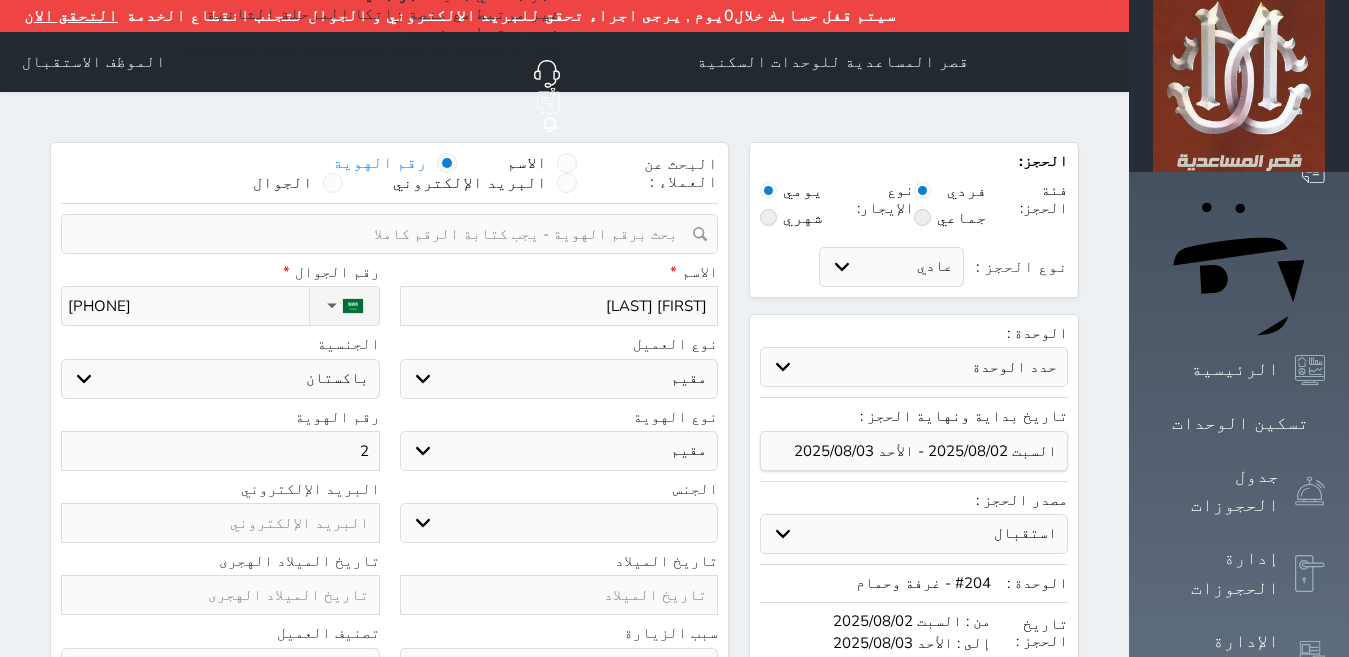 type on "25" 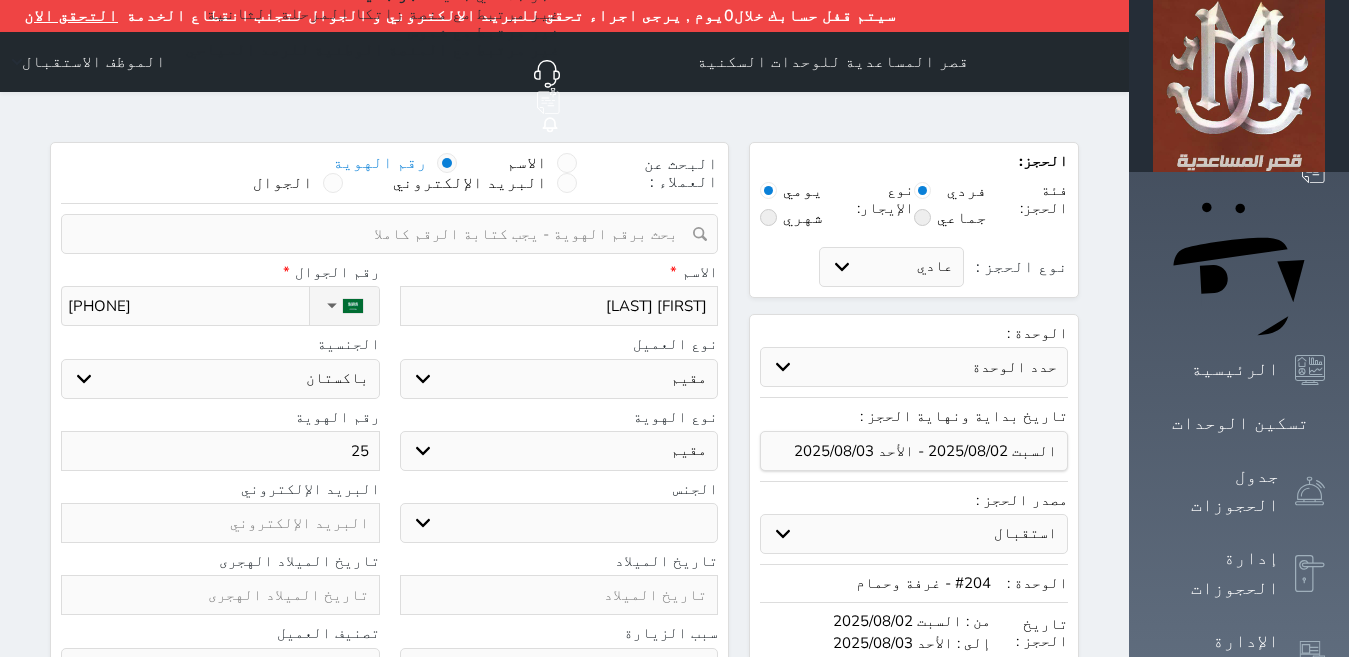 type on "253" 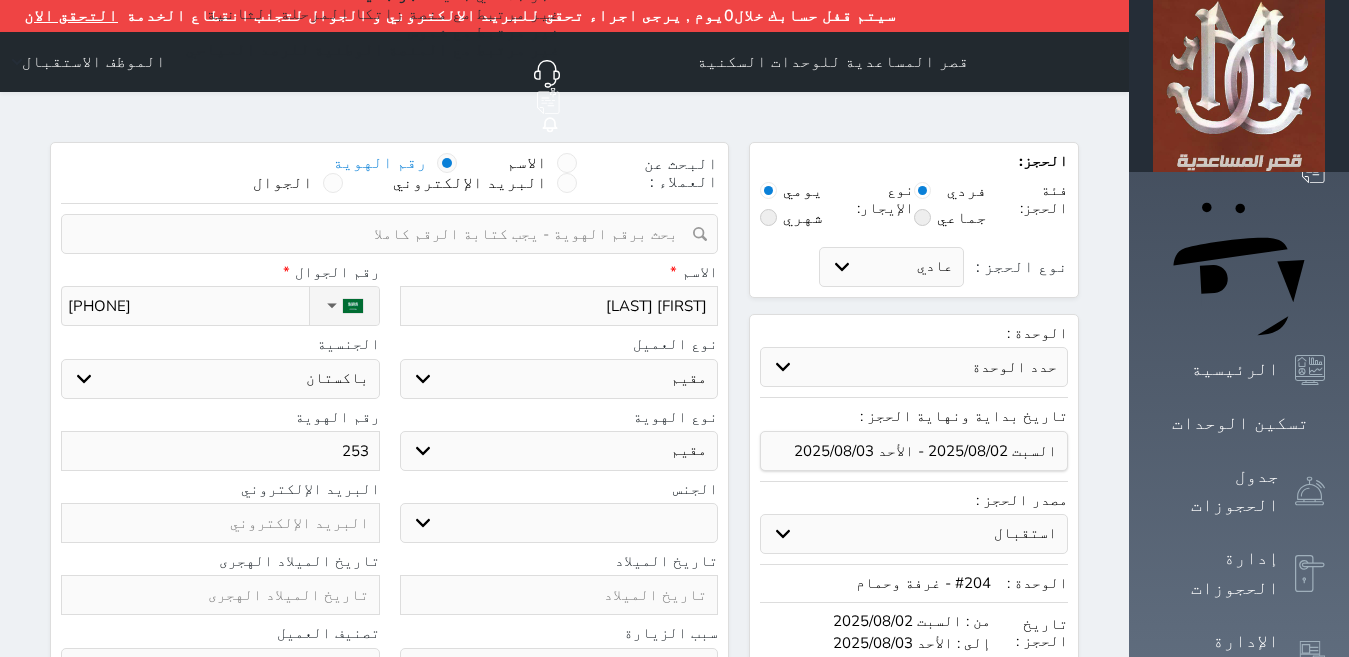 select 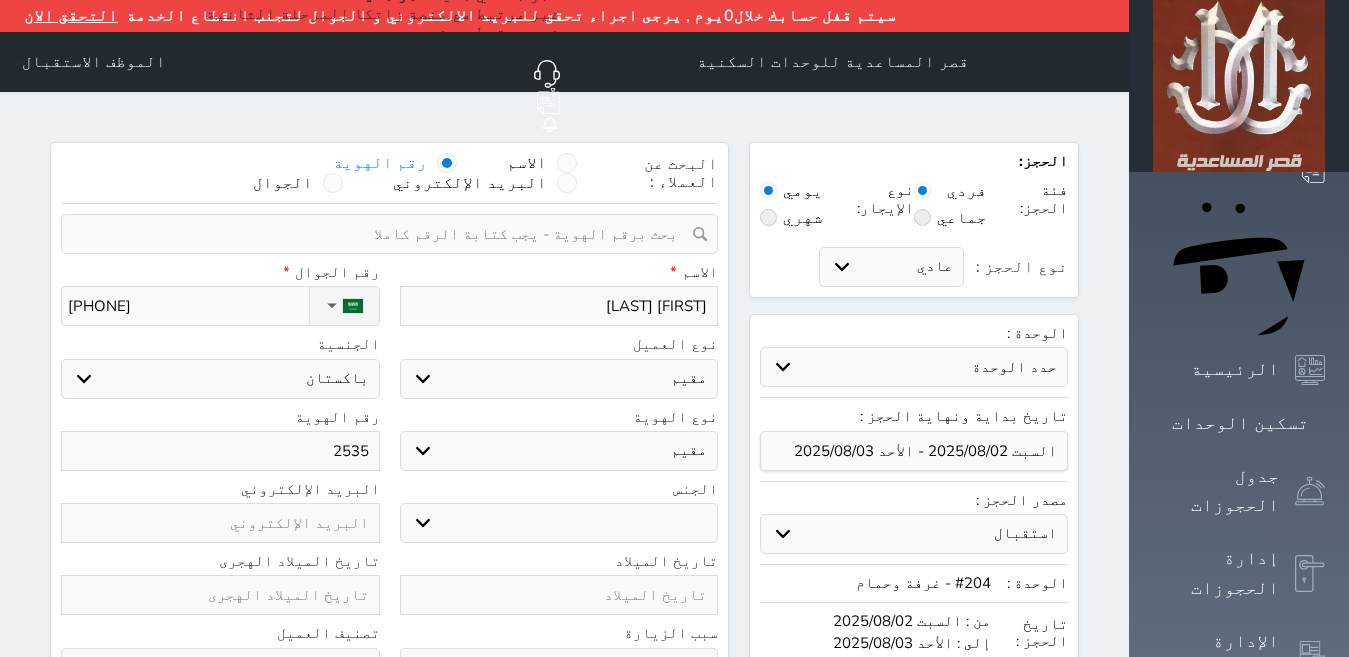 type on "253" 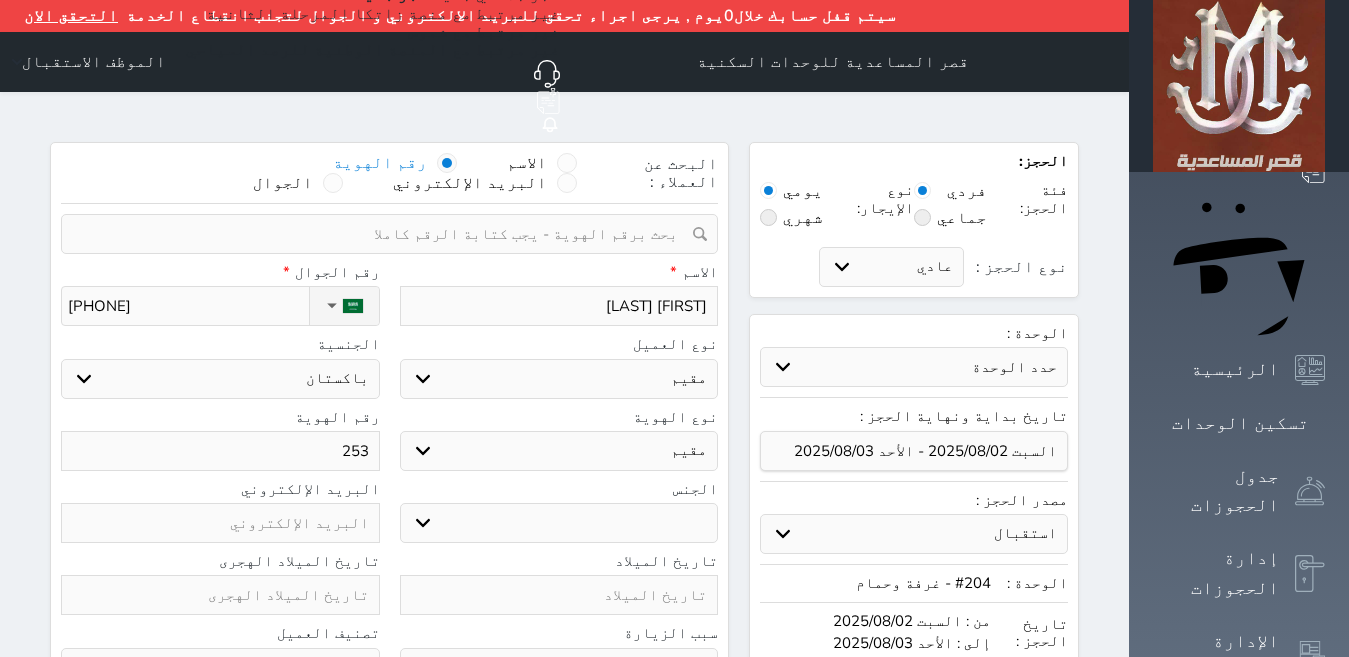 type on "[NUMBER]" 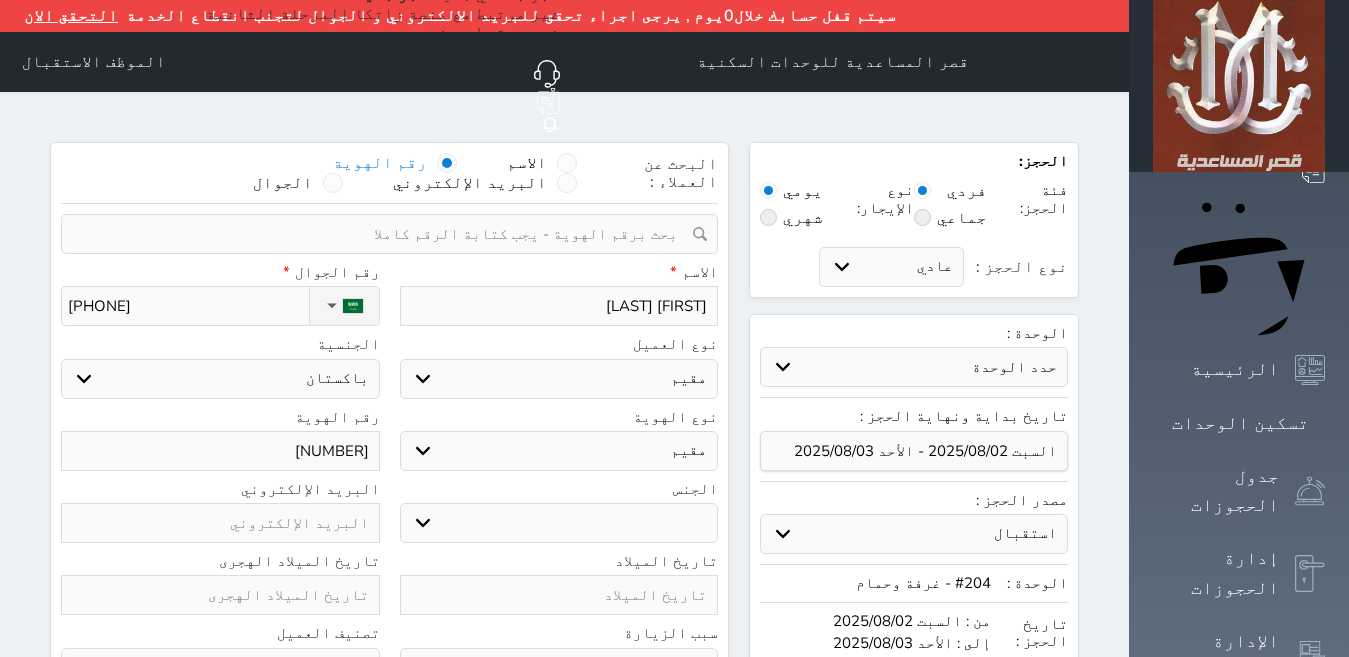 select 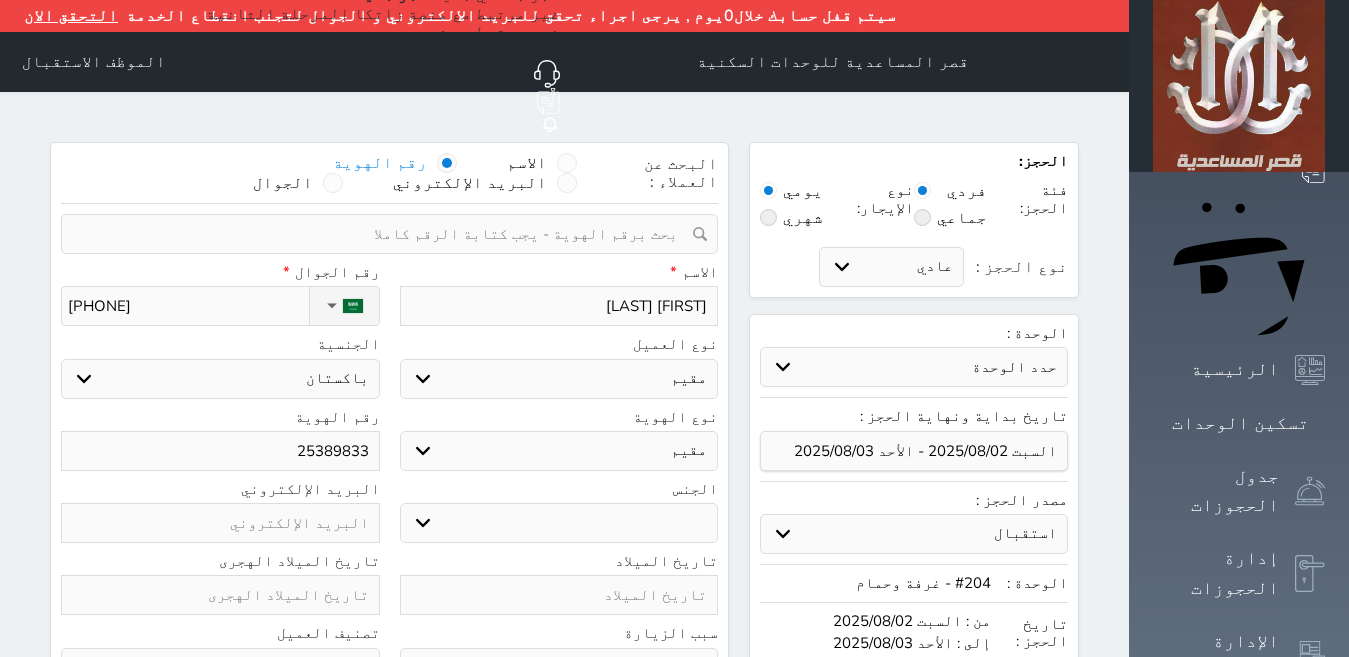 select 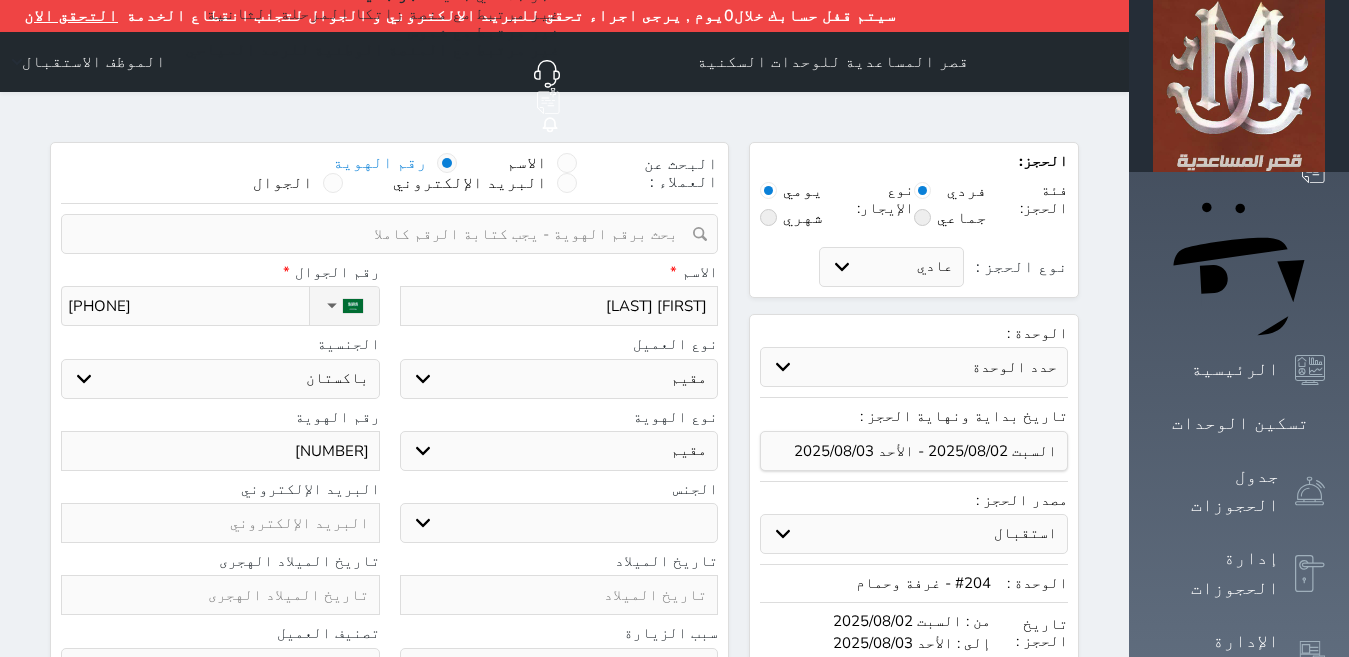 select 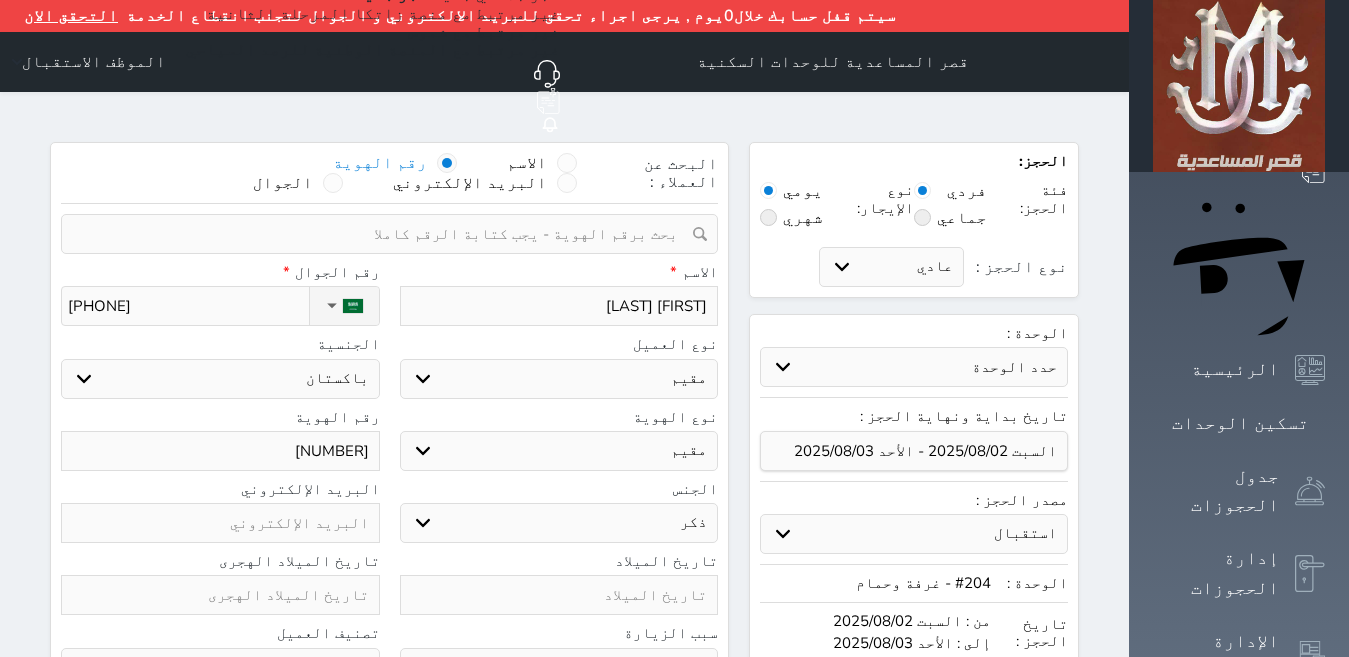 click on "ذكر   انثى" at bounding box center (559, 523) 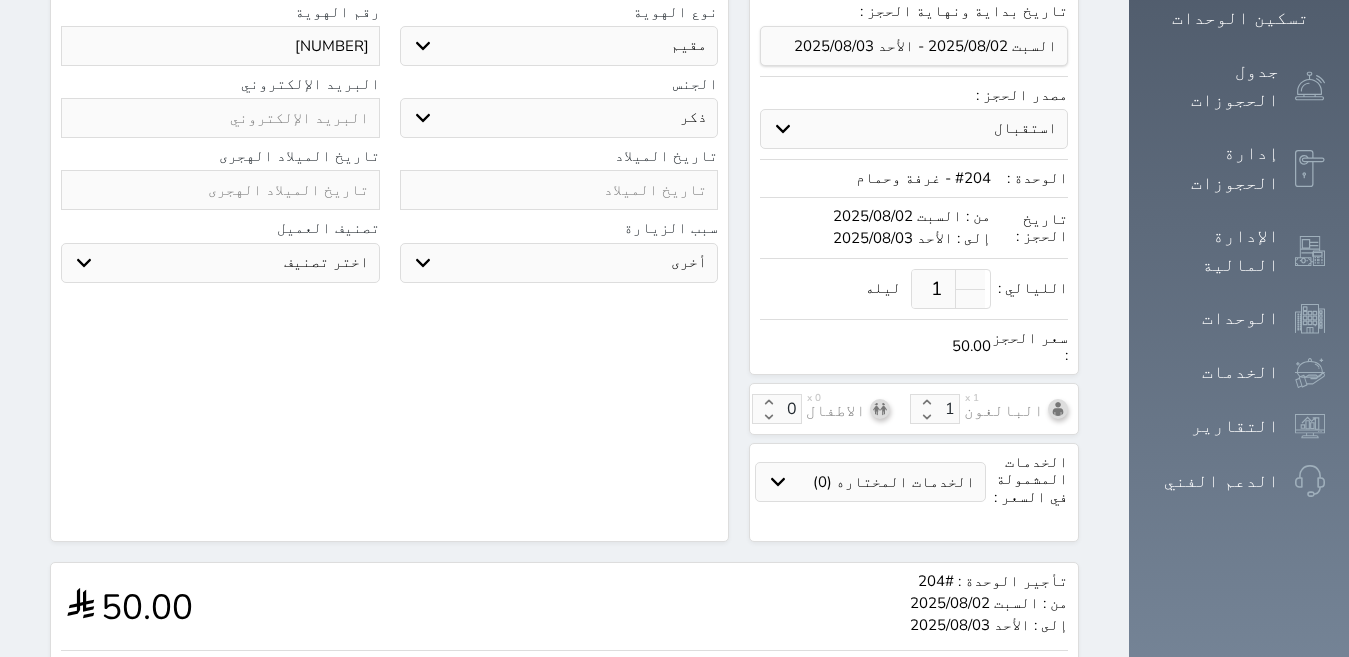 scroll, scrollTop: 407, scrollLeft: 0, axis: vertical 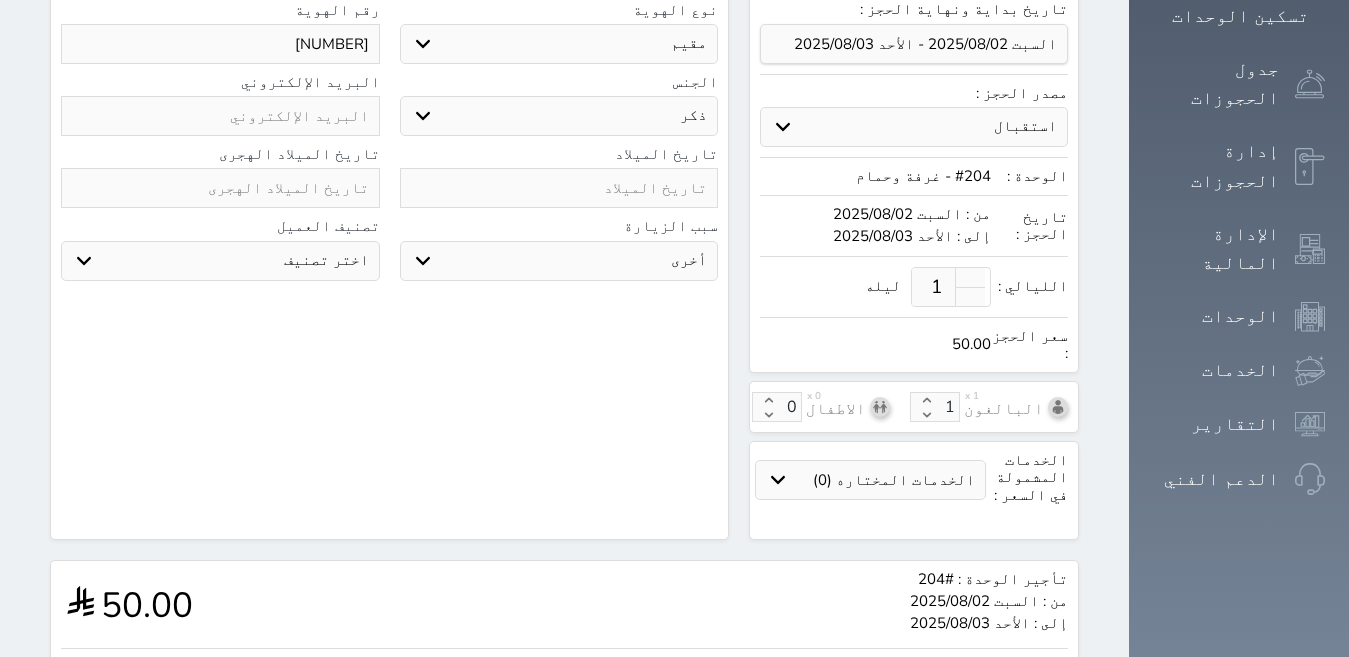 click on "50.00" at bounding box center [126, 671] 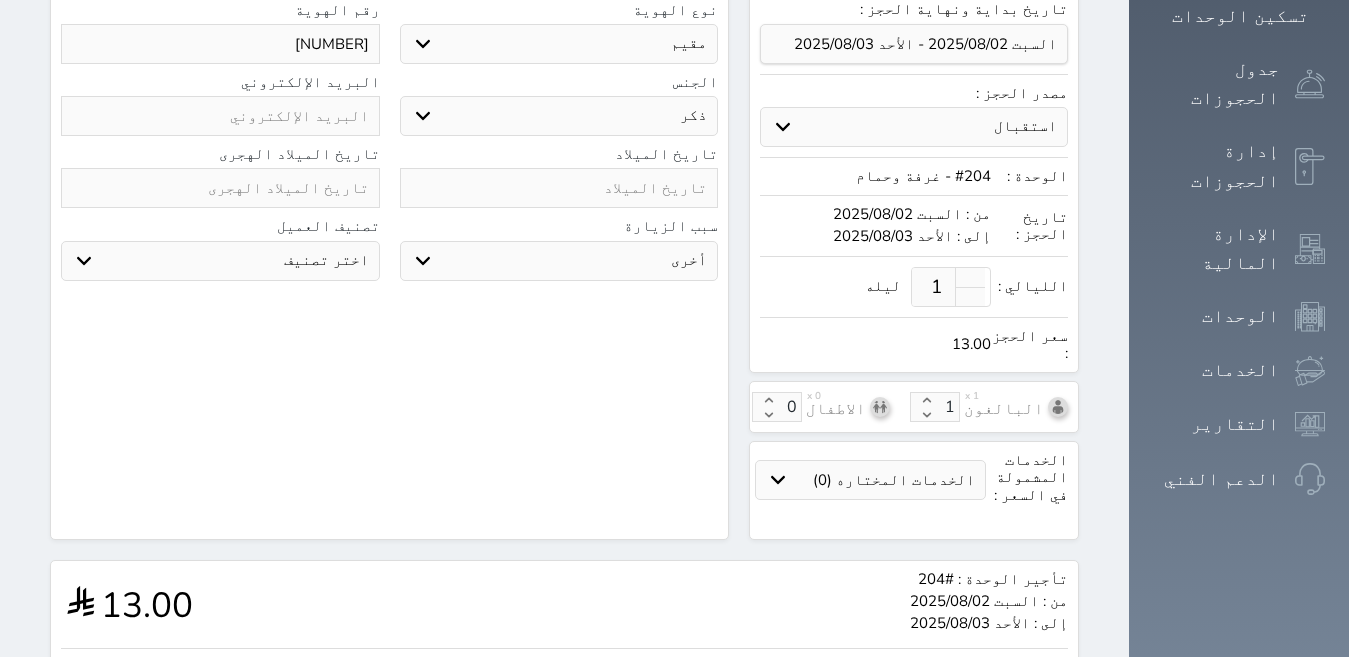 type on "130" 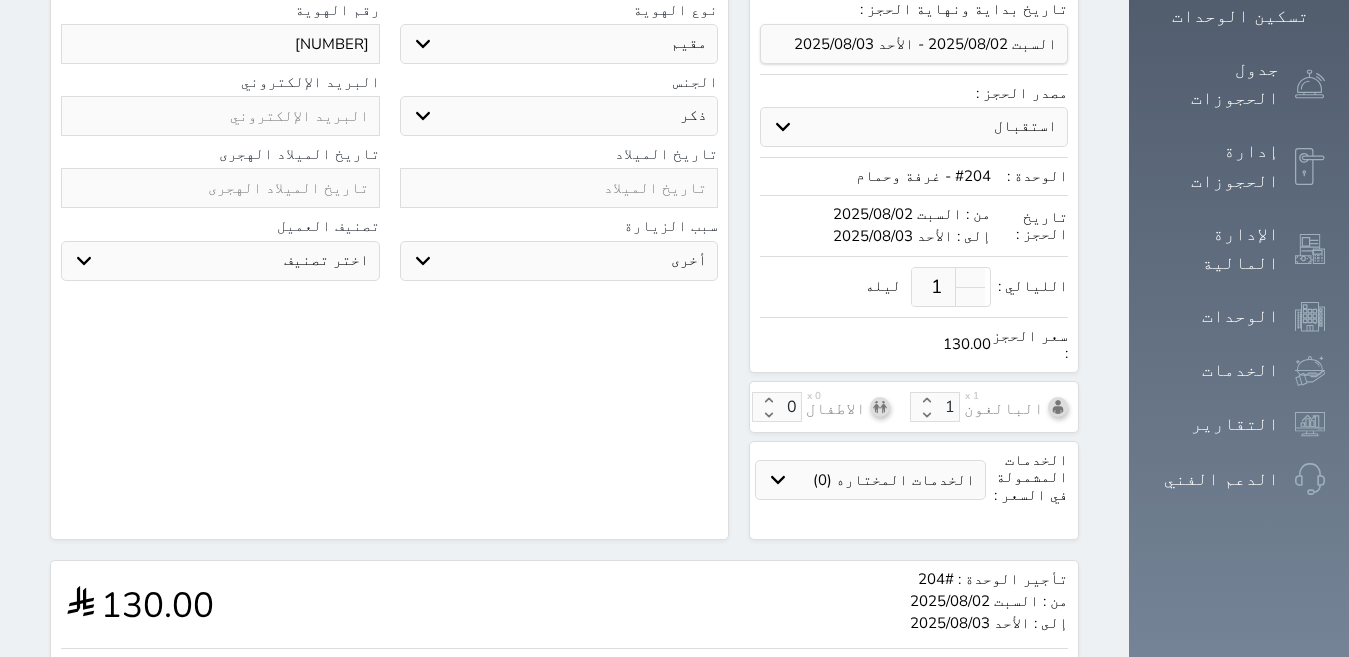 type on "130.00" 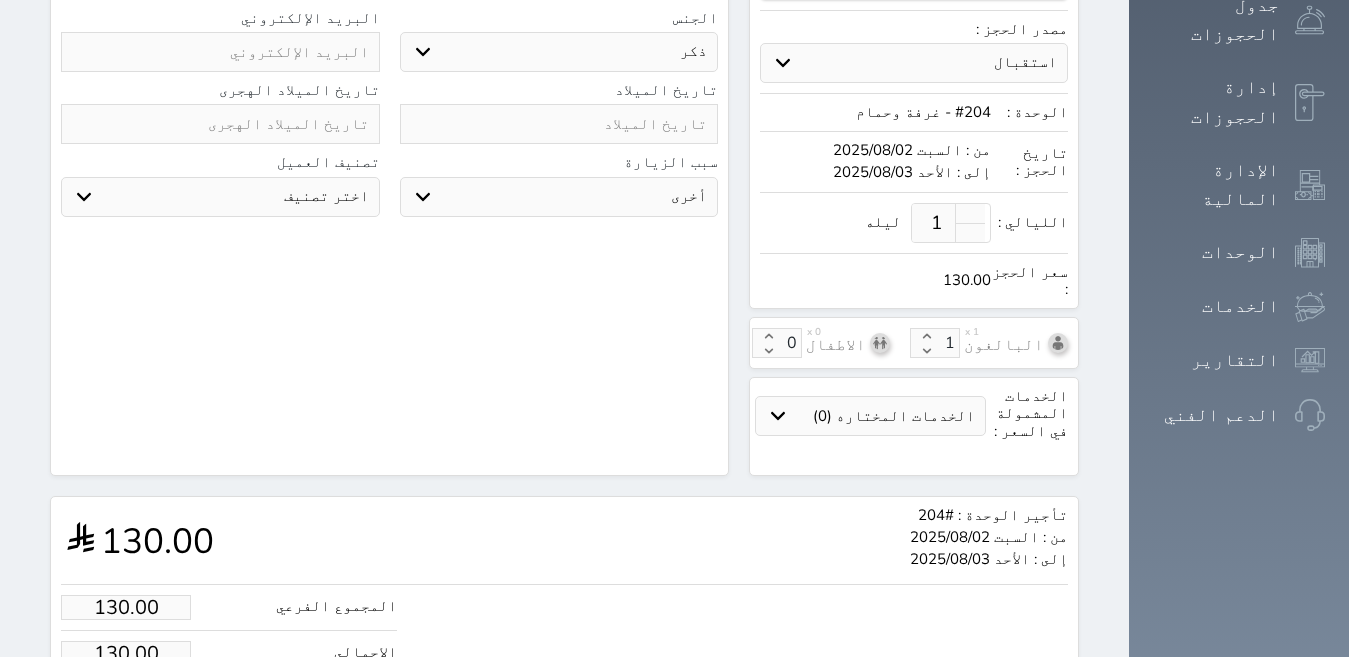 scroll, scrollTop: 514, scrollLeft: 0, axis: vertical 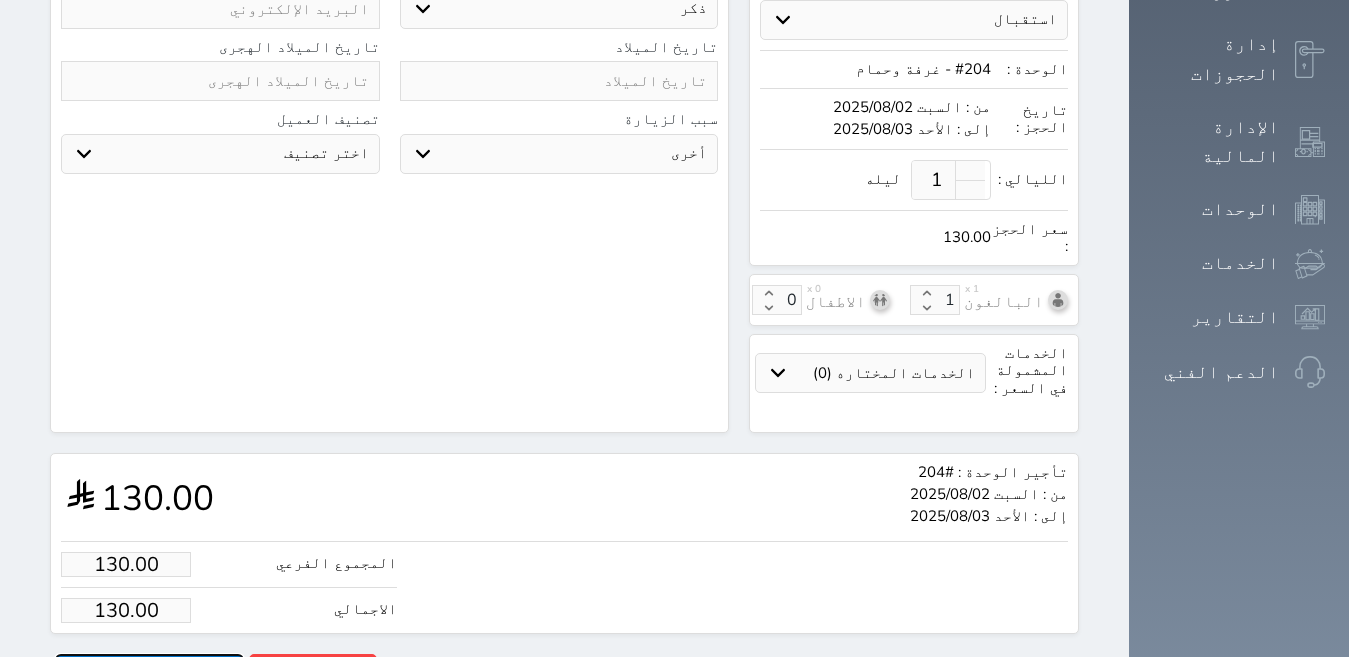 click on "حجز" at bounding box center [149, 671] 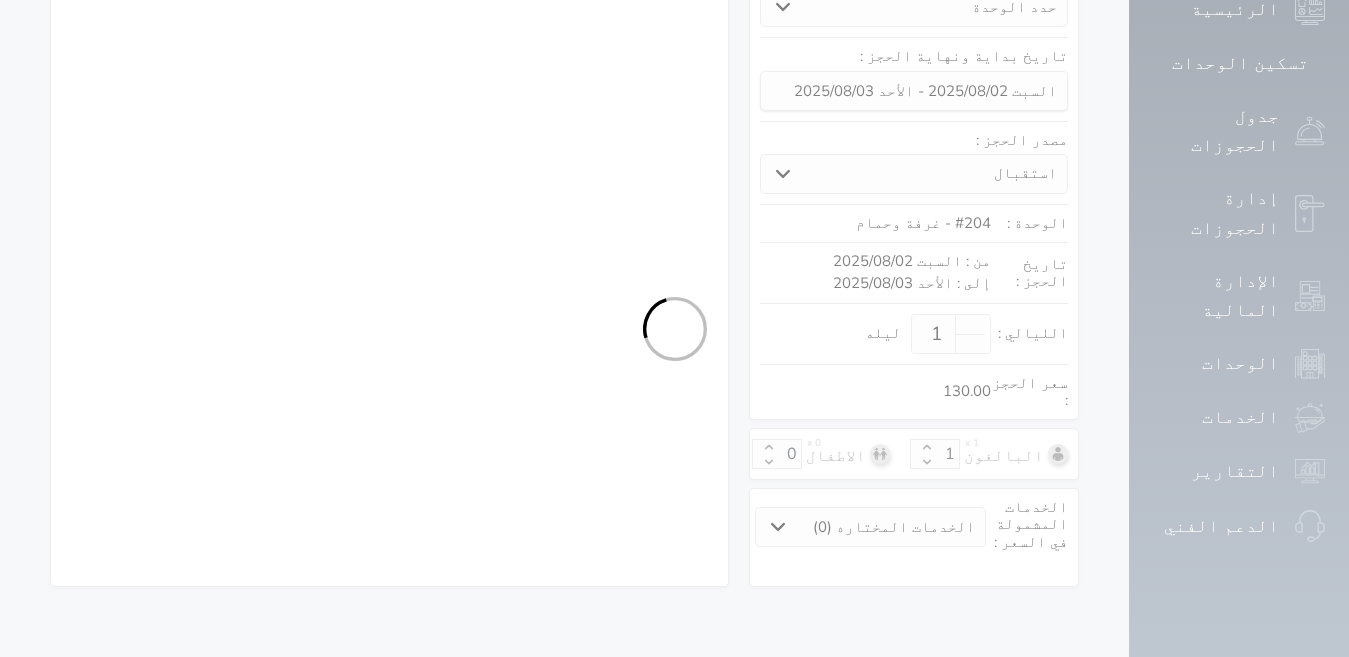 scroll, scrollTop: 279, scrollLeft: 0, axis: vertical 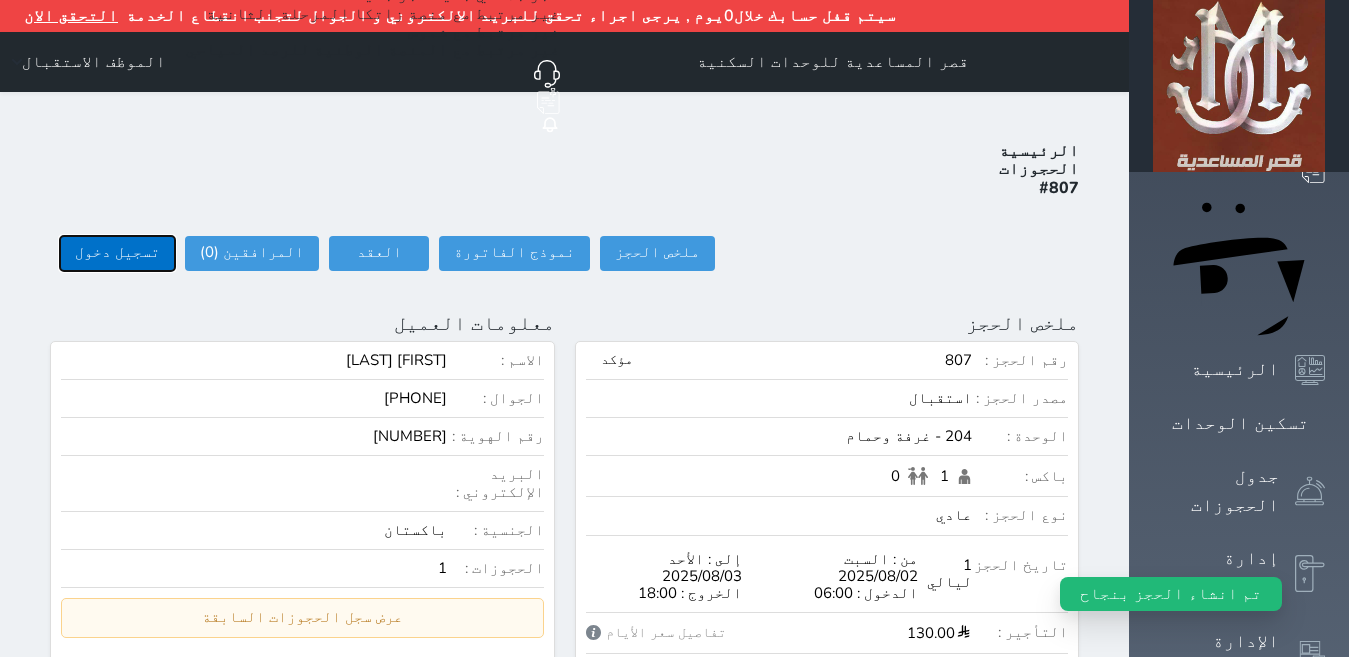 click on "تسجيل دخول" at bounding box center (117, 253) 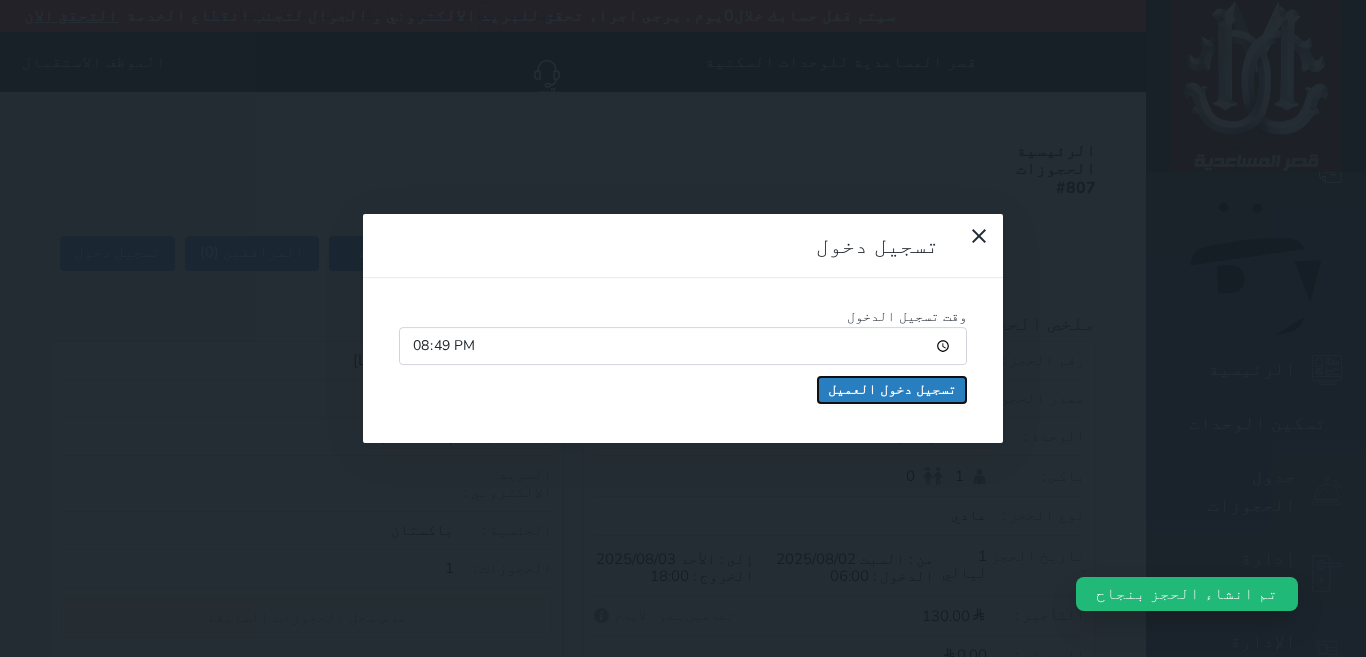 click on "تسجيل دخول العميل" at bounding box center [892, 390] 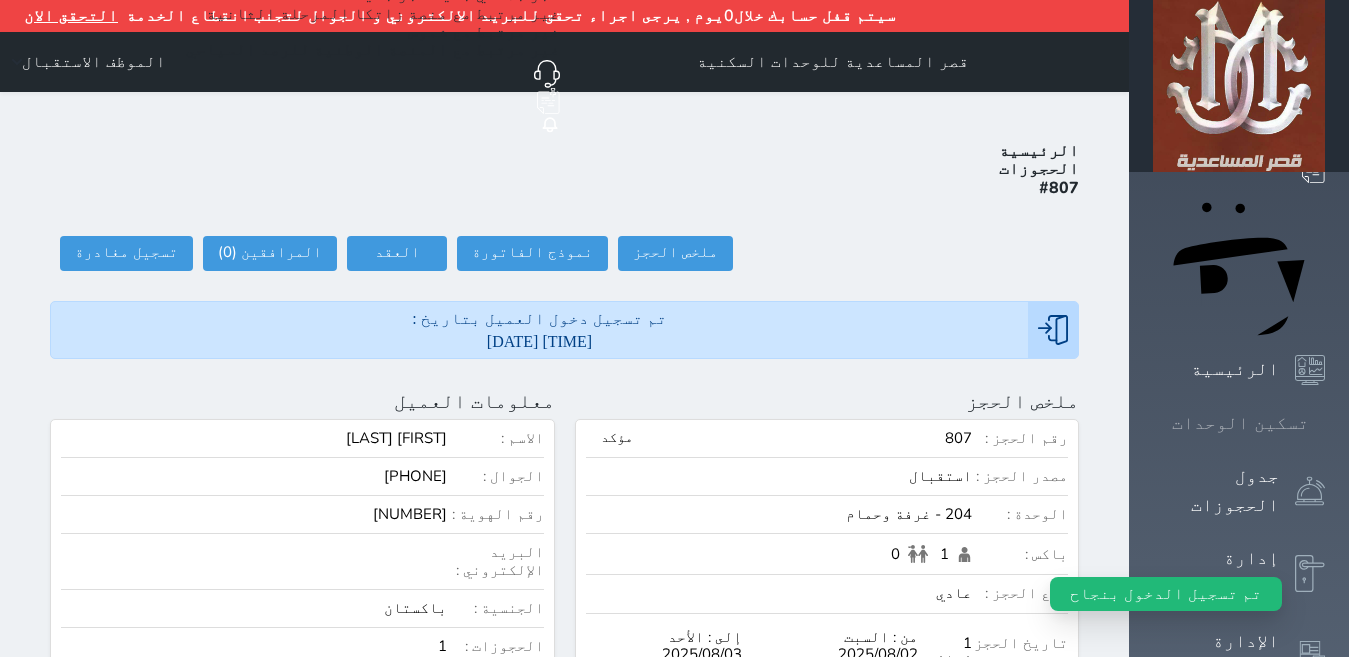 click on "تسكين الوحدات" at bounding box center (1240, 423) 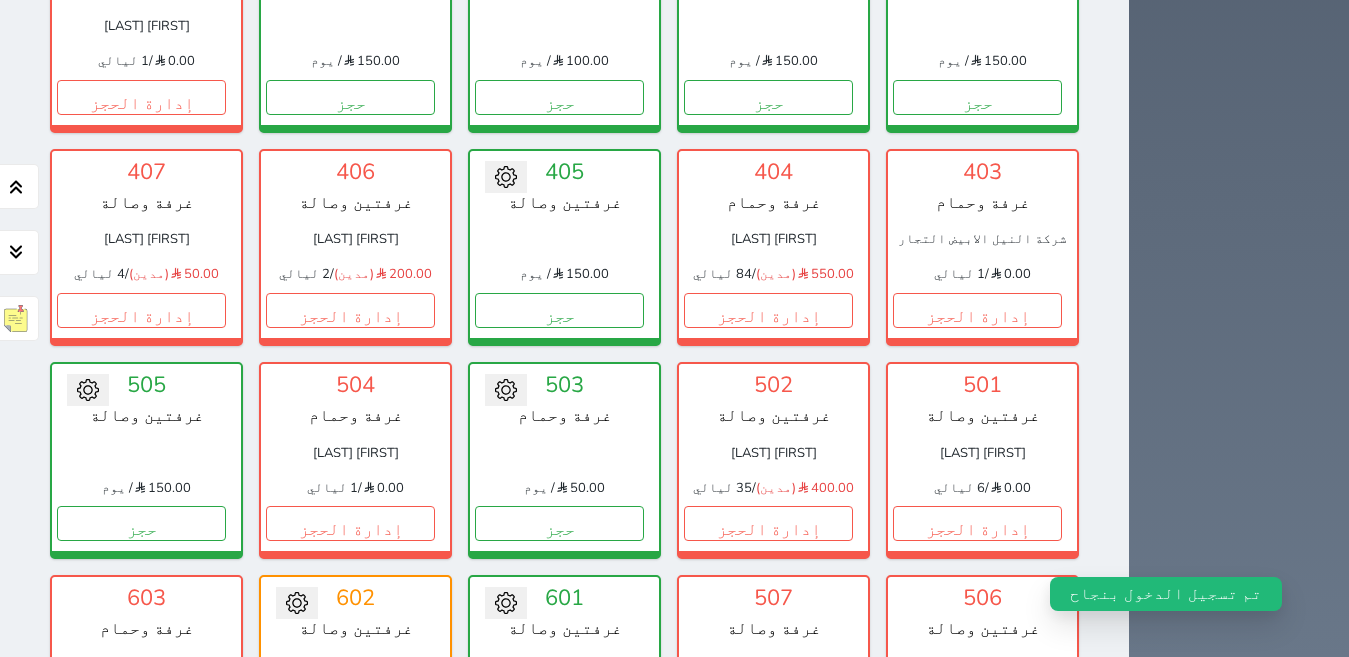 scroll, scrollTop: 1055, scrollLeft: 0, axis: vertical 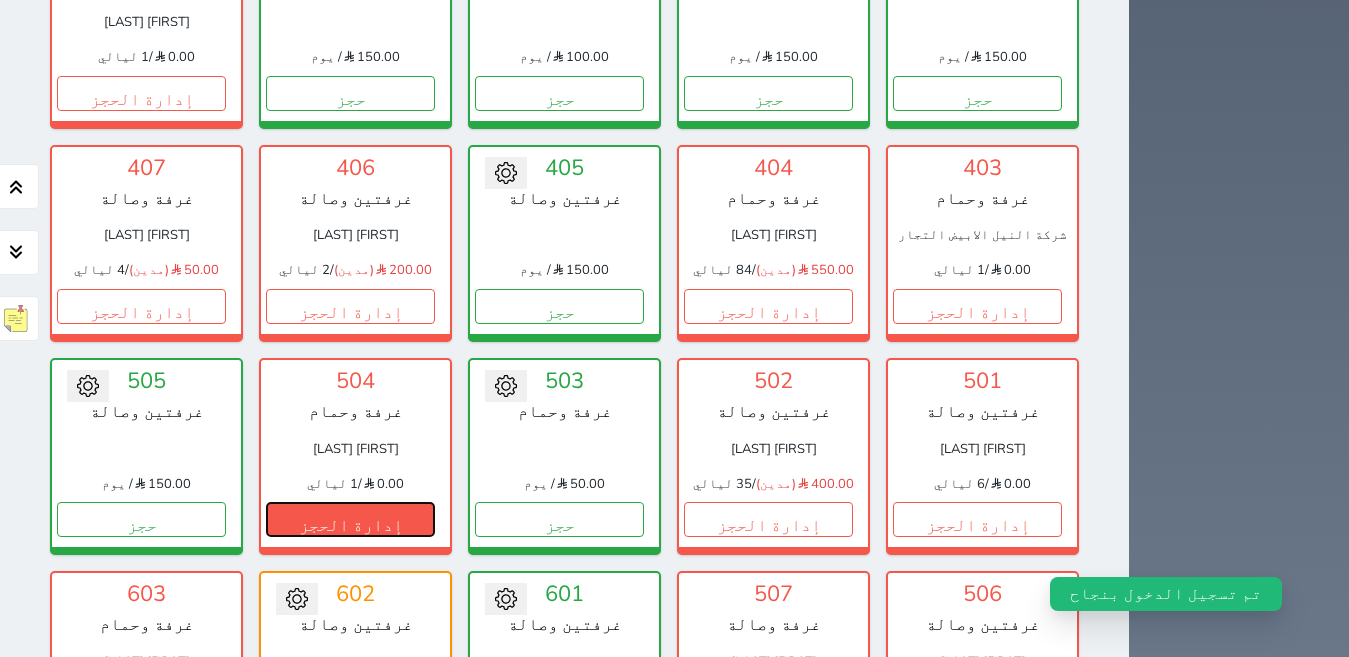 click on "إدارة الحجز" at bounding box center (350, 519) 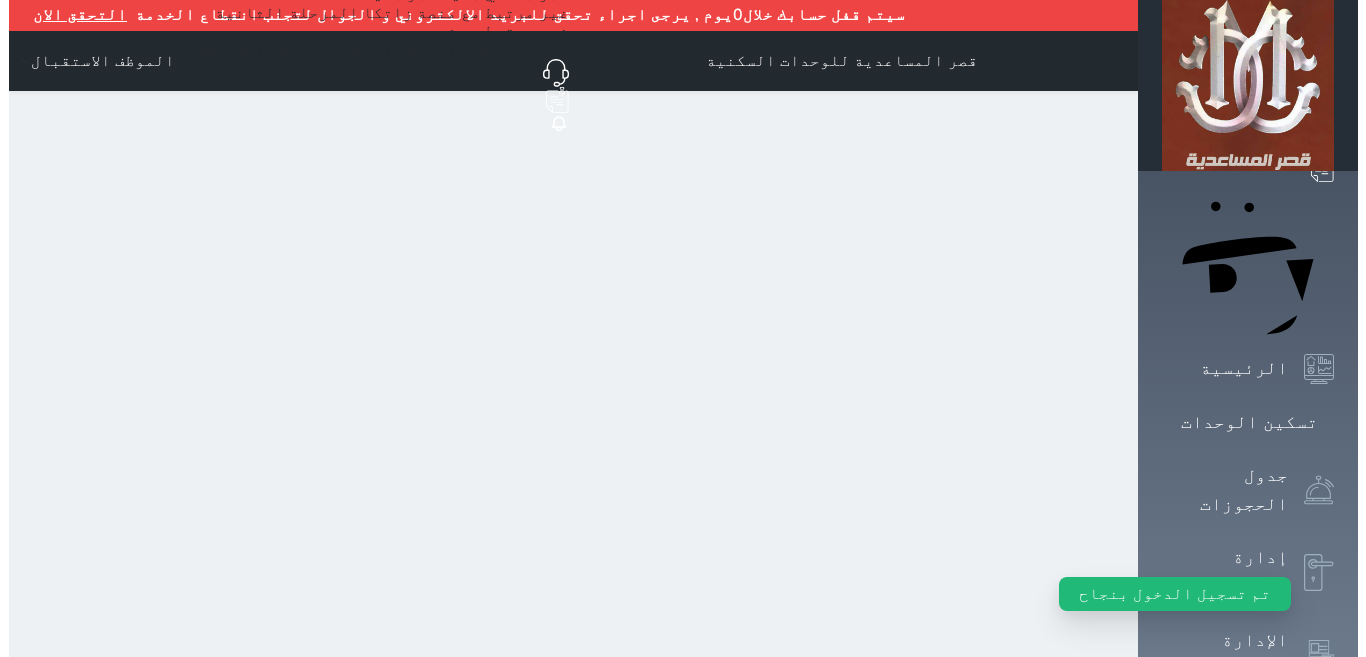 scroll, scrollTop: 0, scrollLeft: 0, axis: both 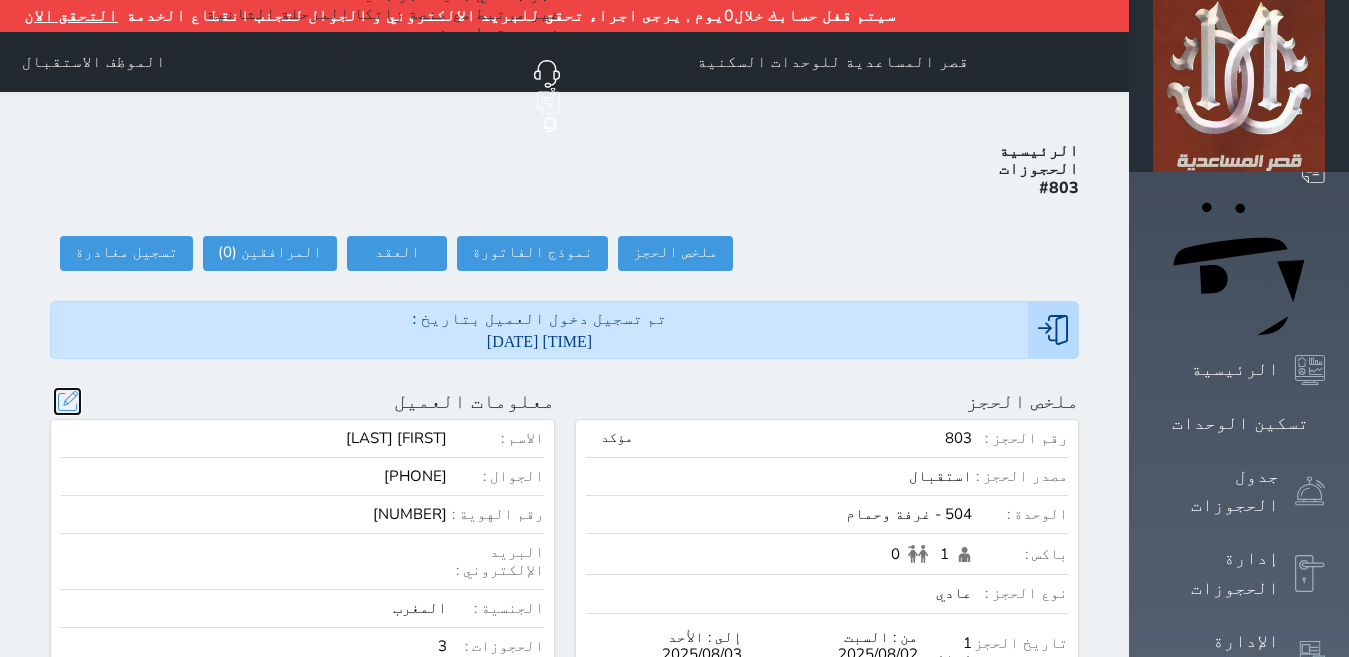 click at bounding box center (67, 401) 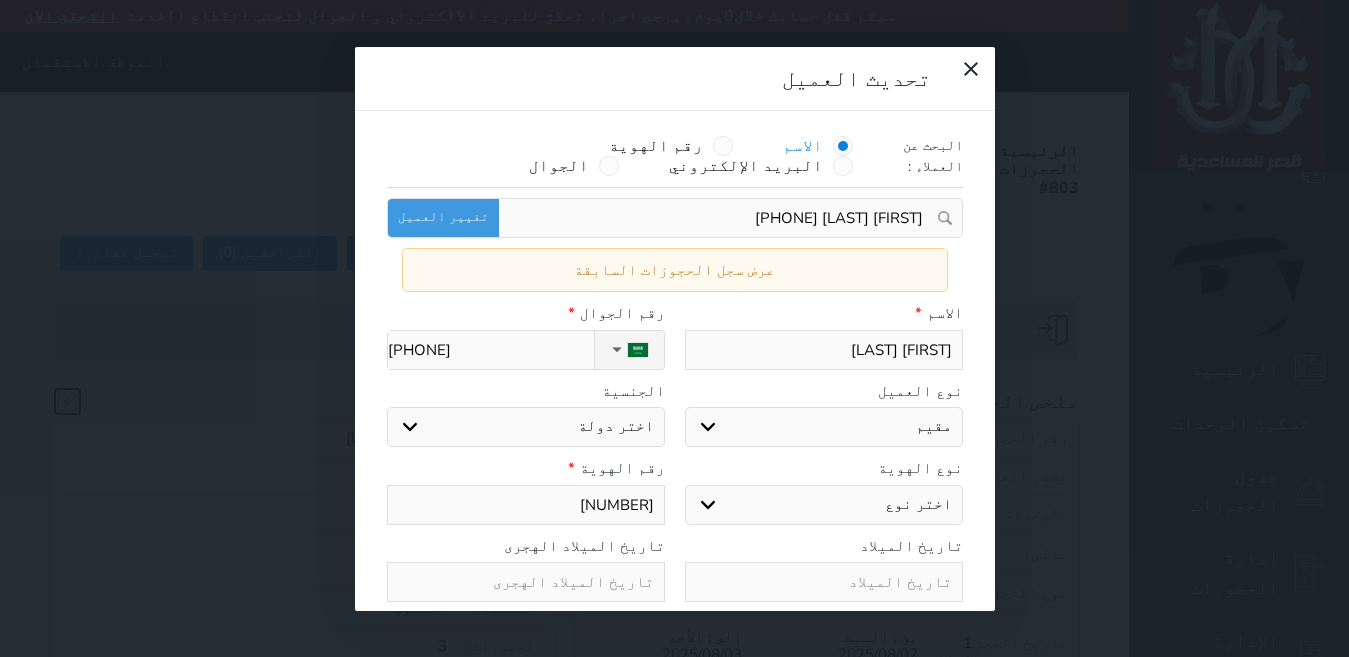 select on "208" 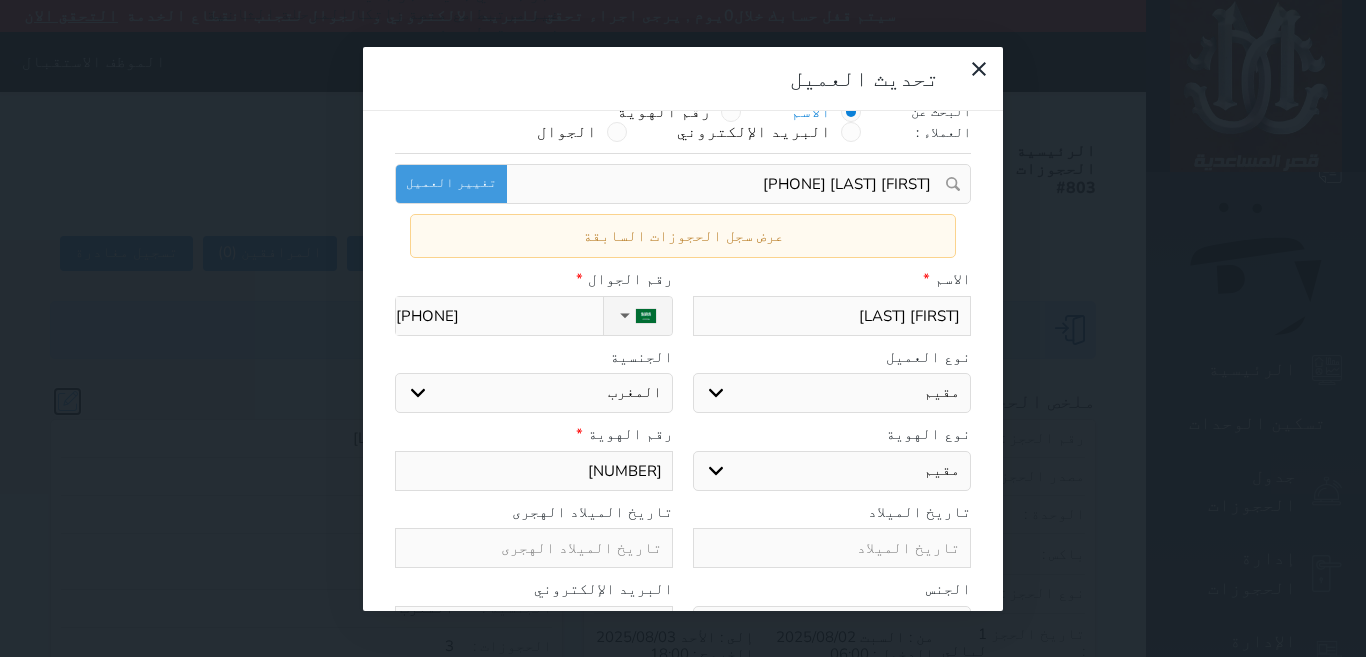 scroll, scrollTop: 0, scrollLeft: 0, axis: both 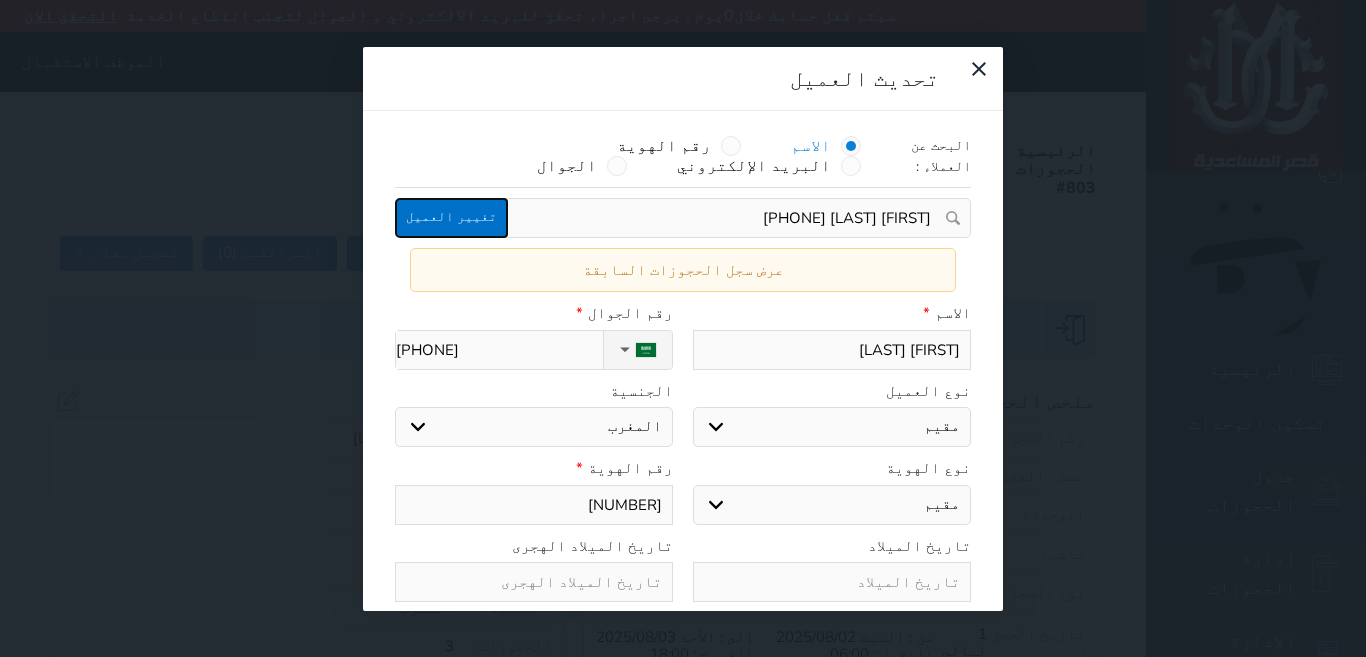 click on "تغيير العميل" at bounding box center [451, 218] 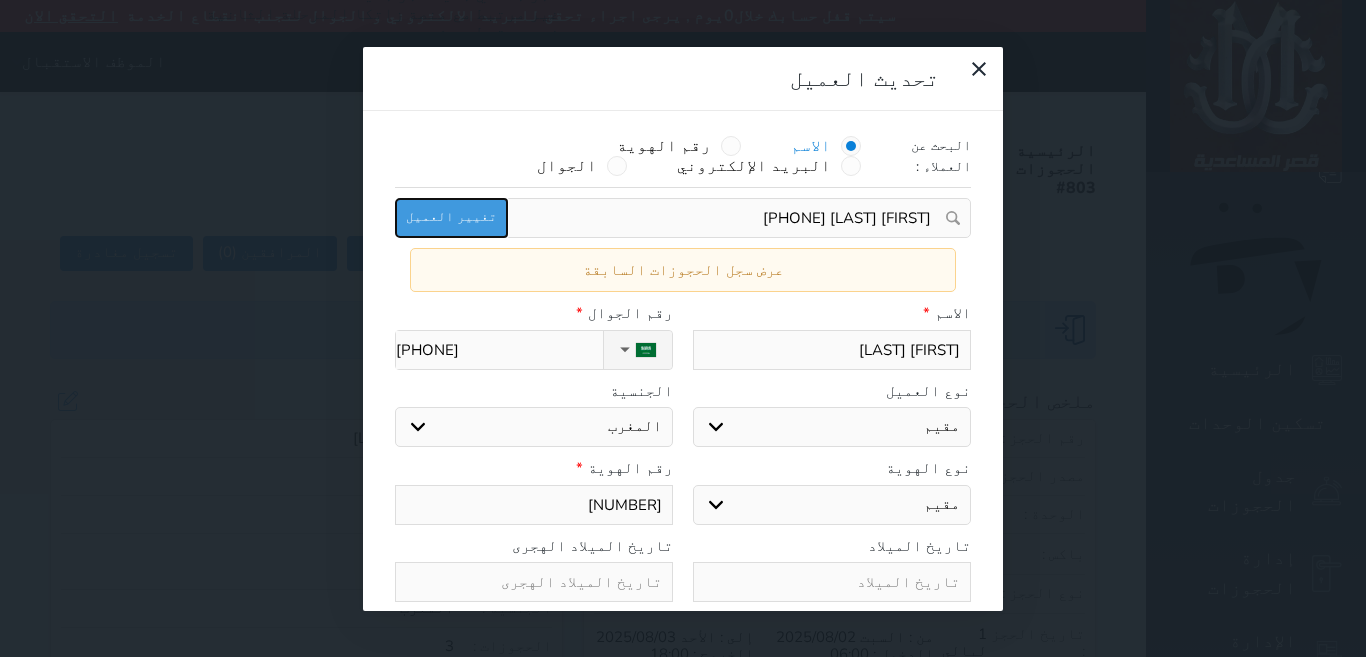 type 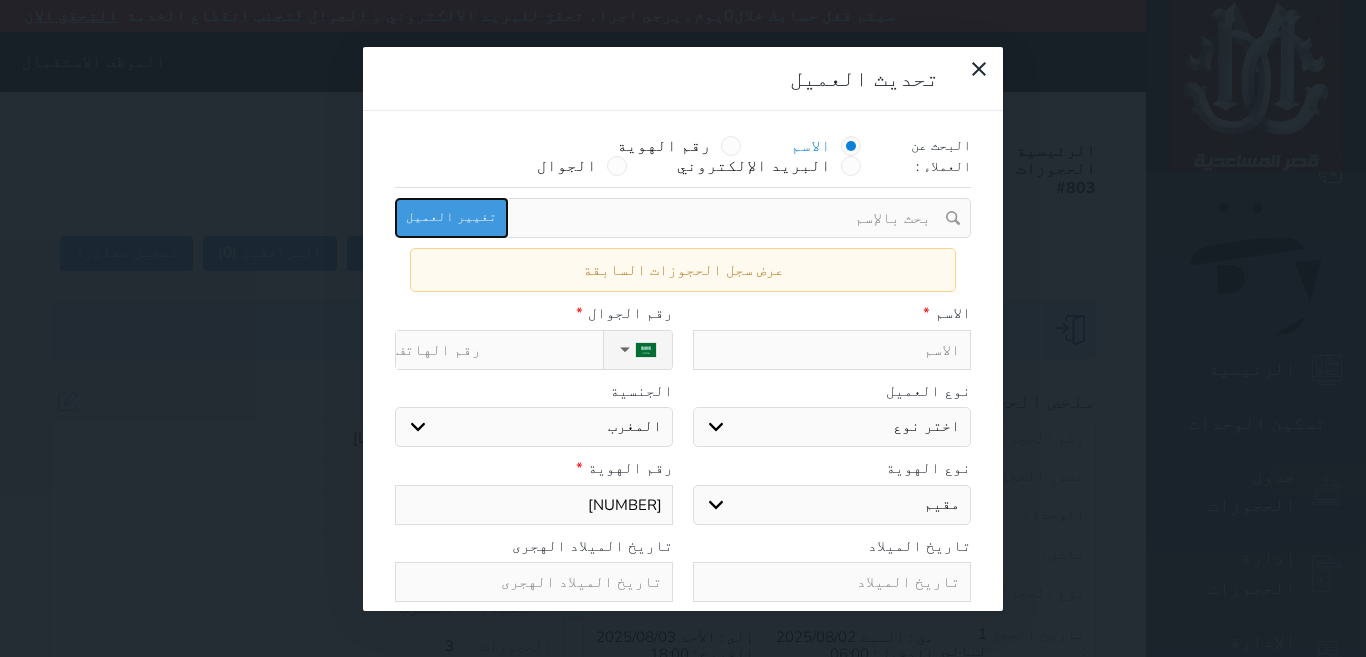 select 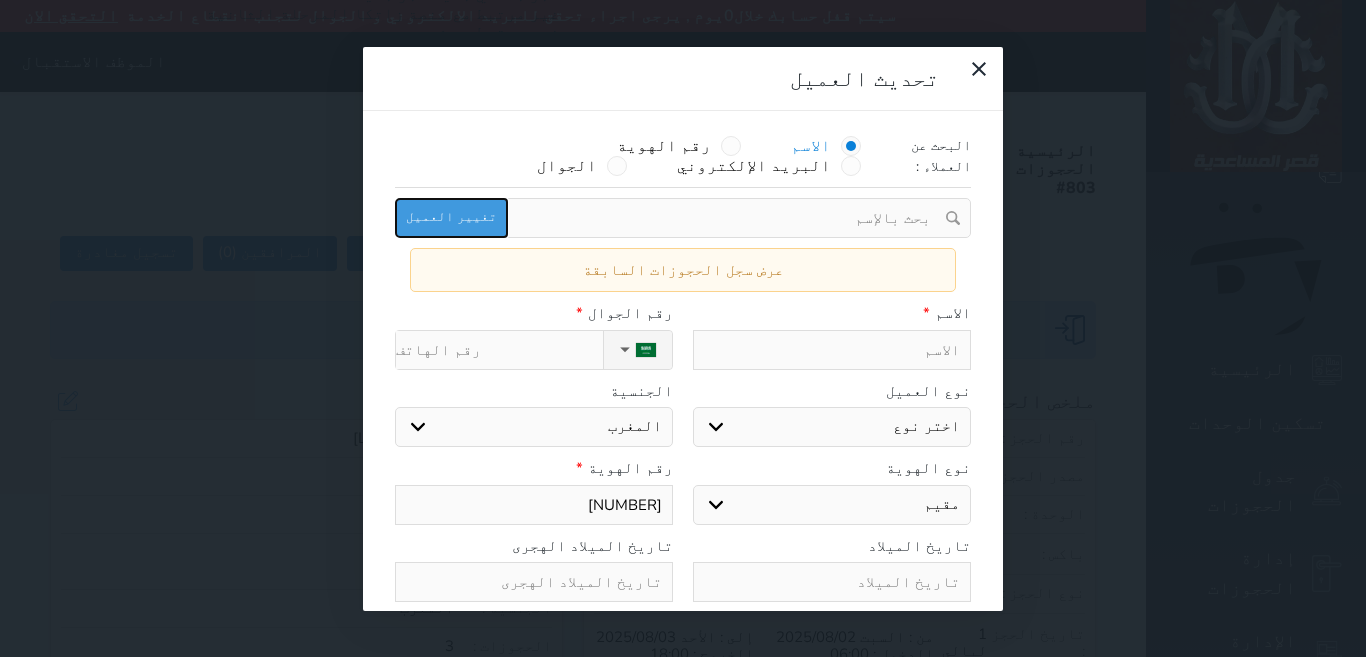 select 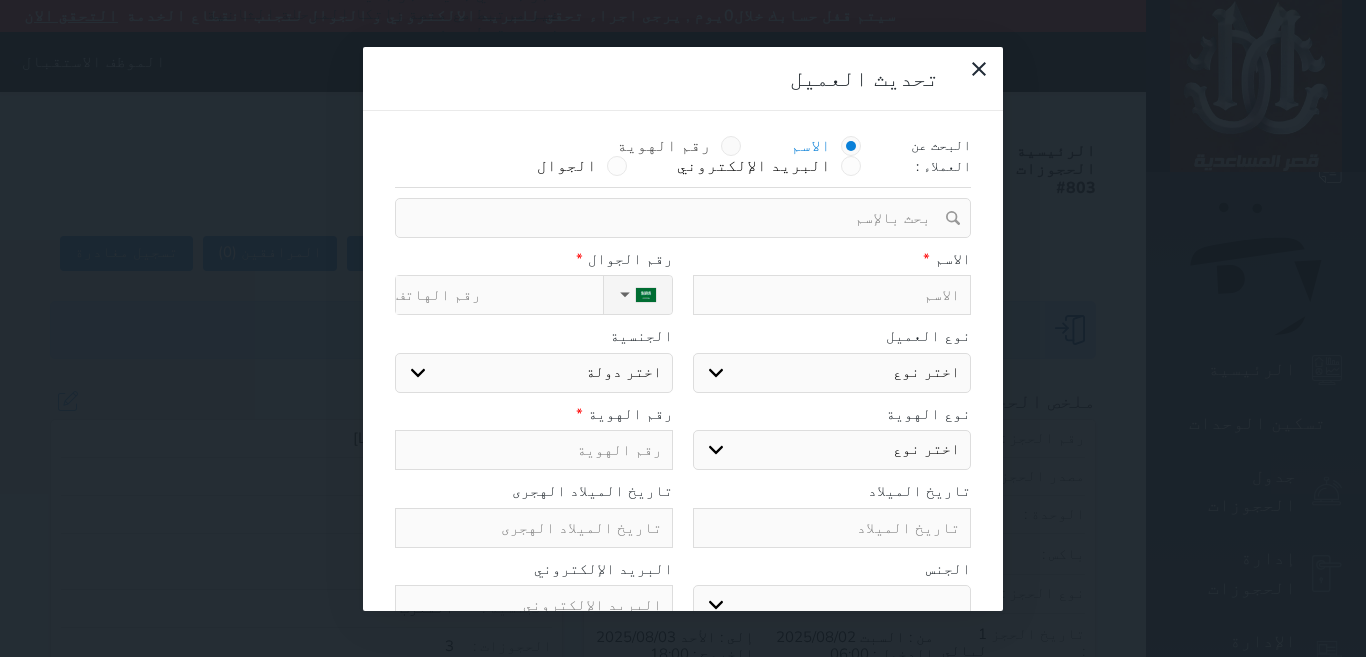 click on "رقم الهوية" at bounding box center [679, 146] 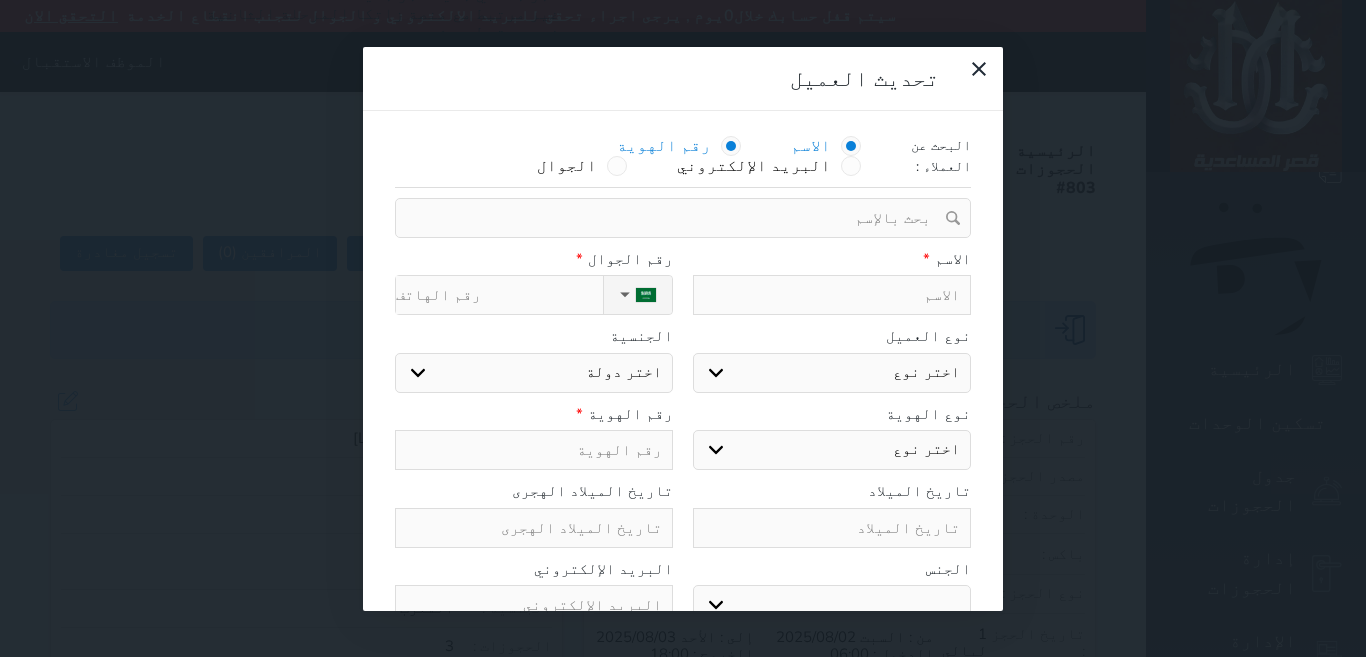 click on "رقم الهوية" at bounding box center [679, 146] 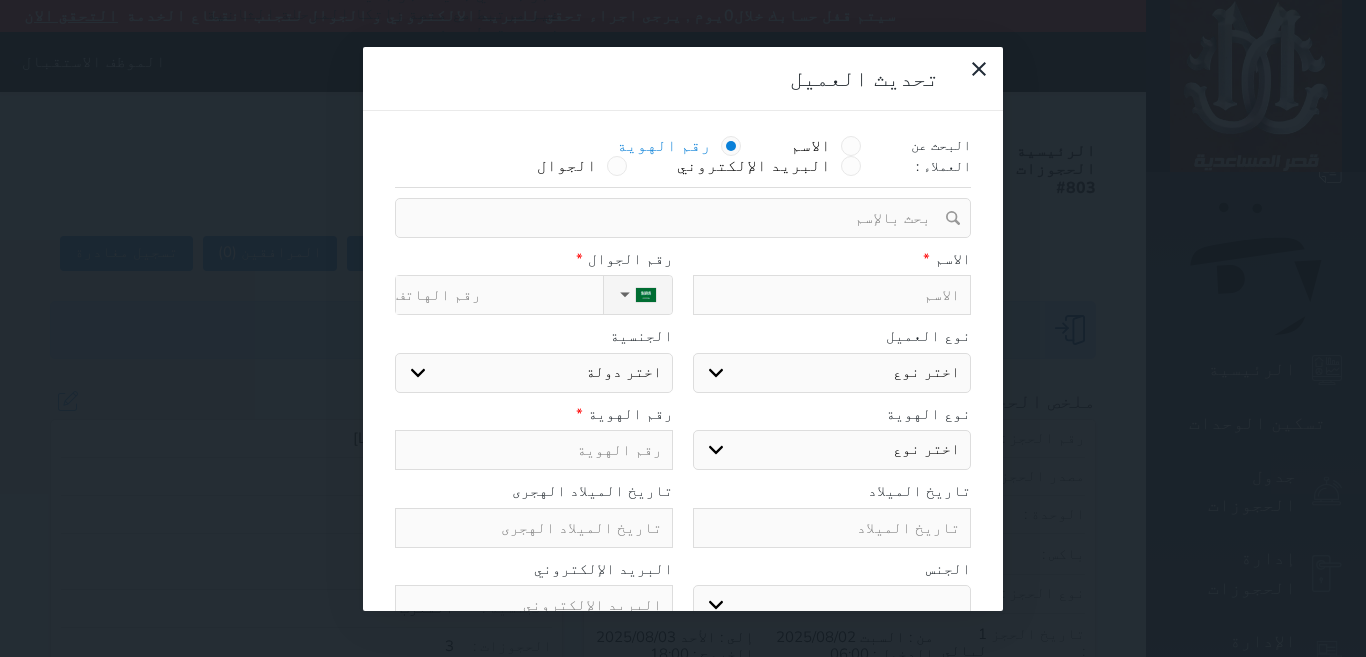 select 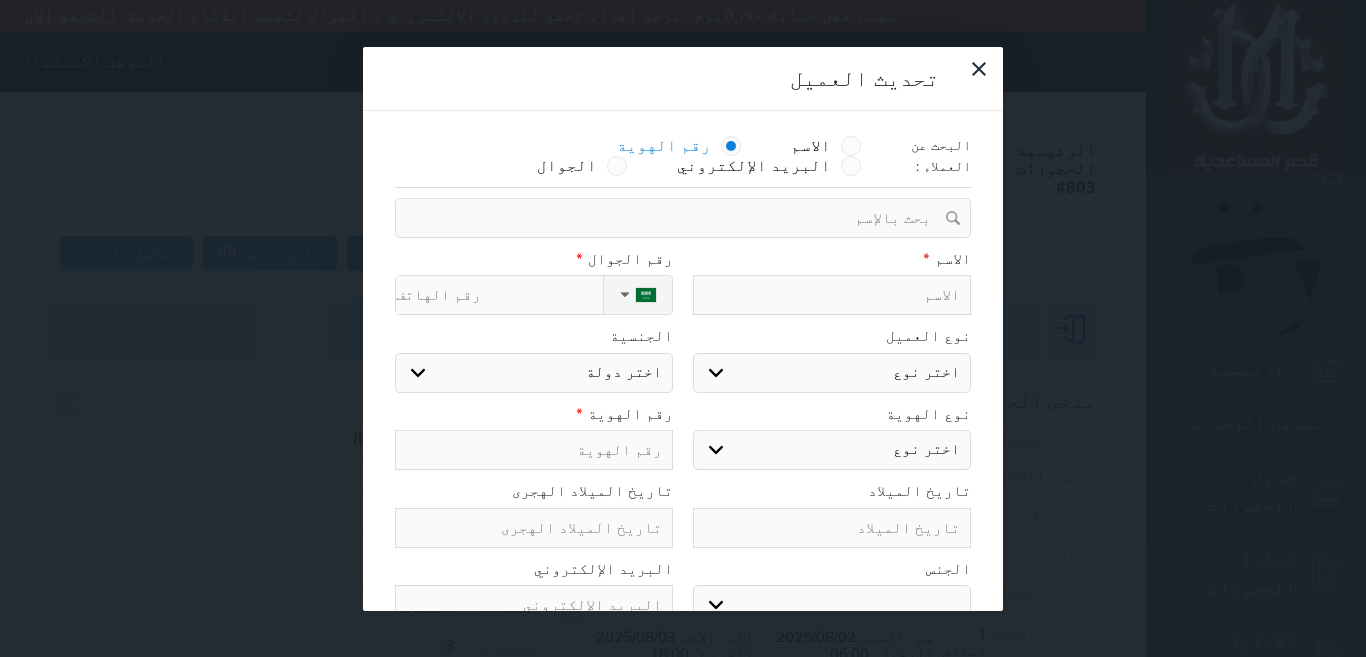 select 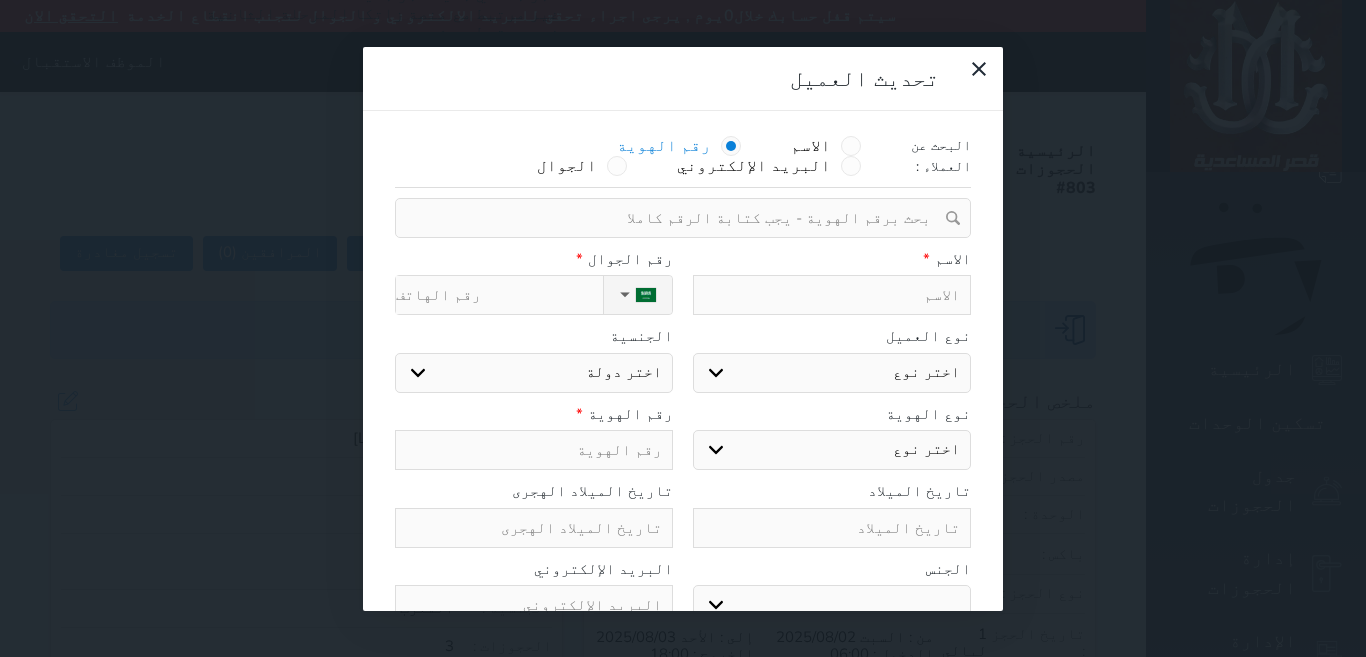 click at bounding box center [676, 218] 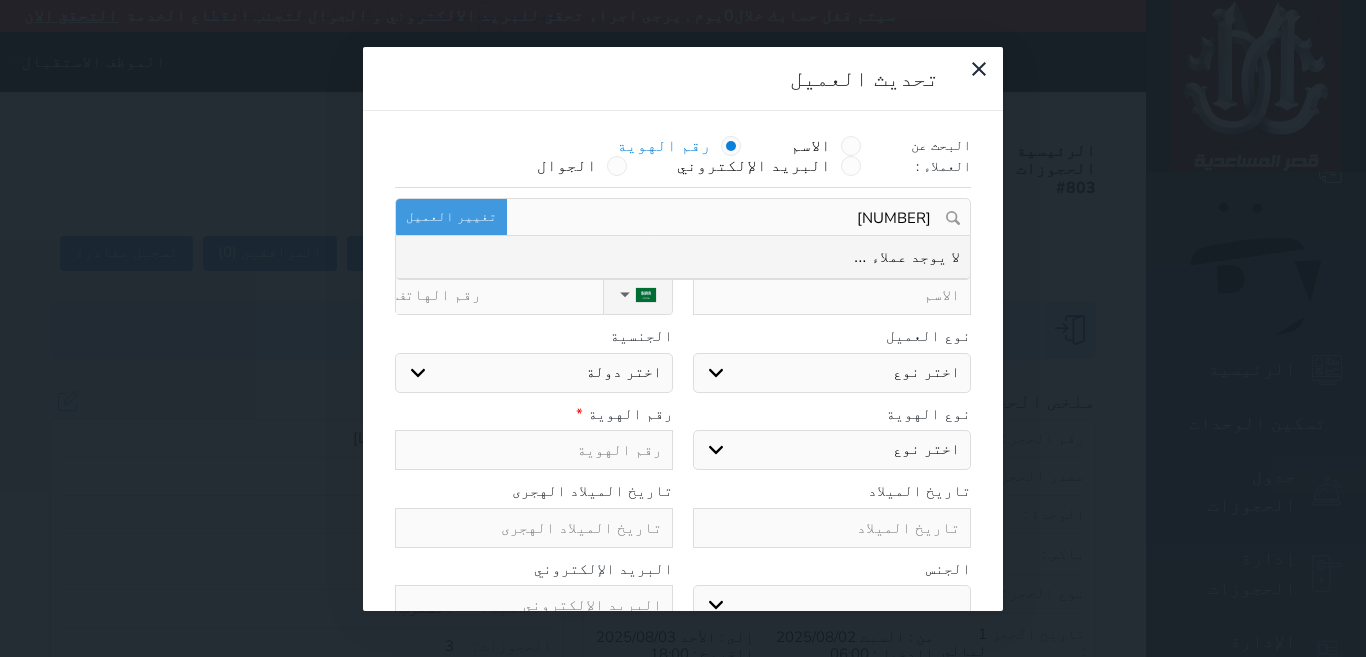 drag, startPoint x: 899, startPoint y: 154, endPoint x: 910, endPoint y: 155, distance: 11.045361 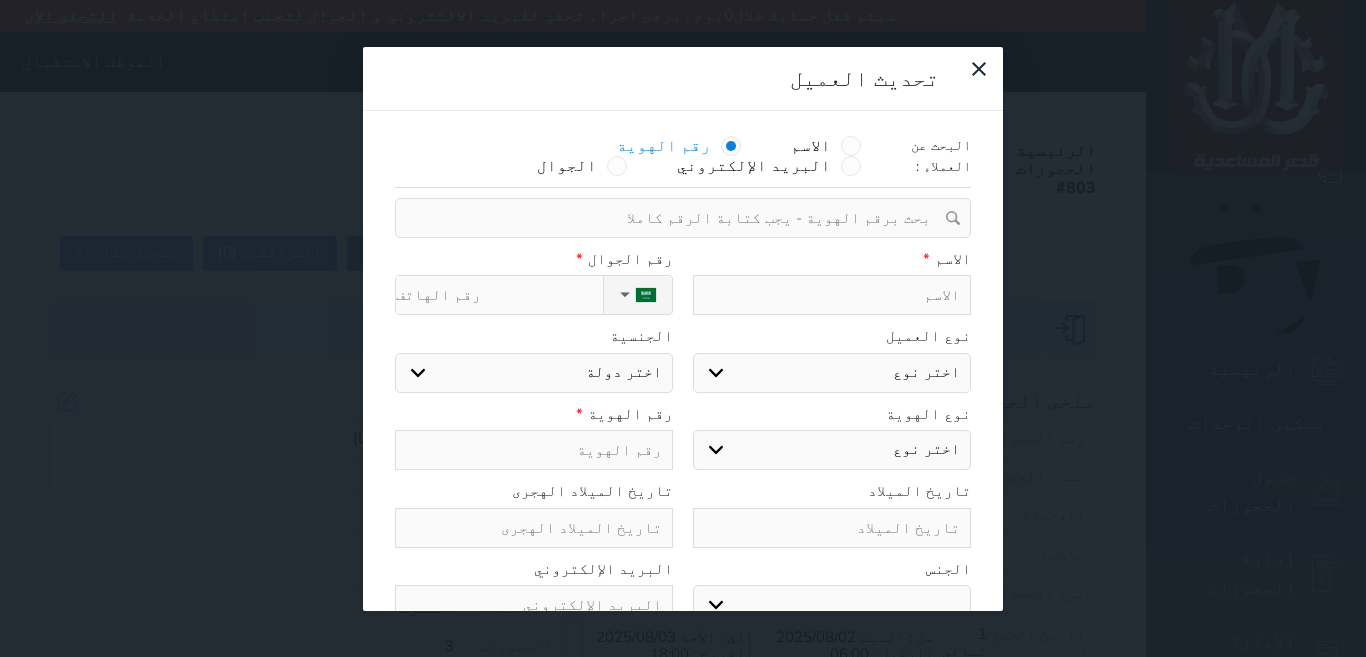 click at bounding box center [676, 218] 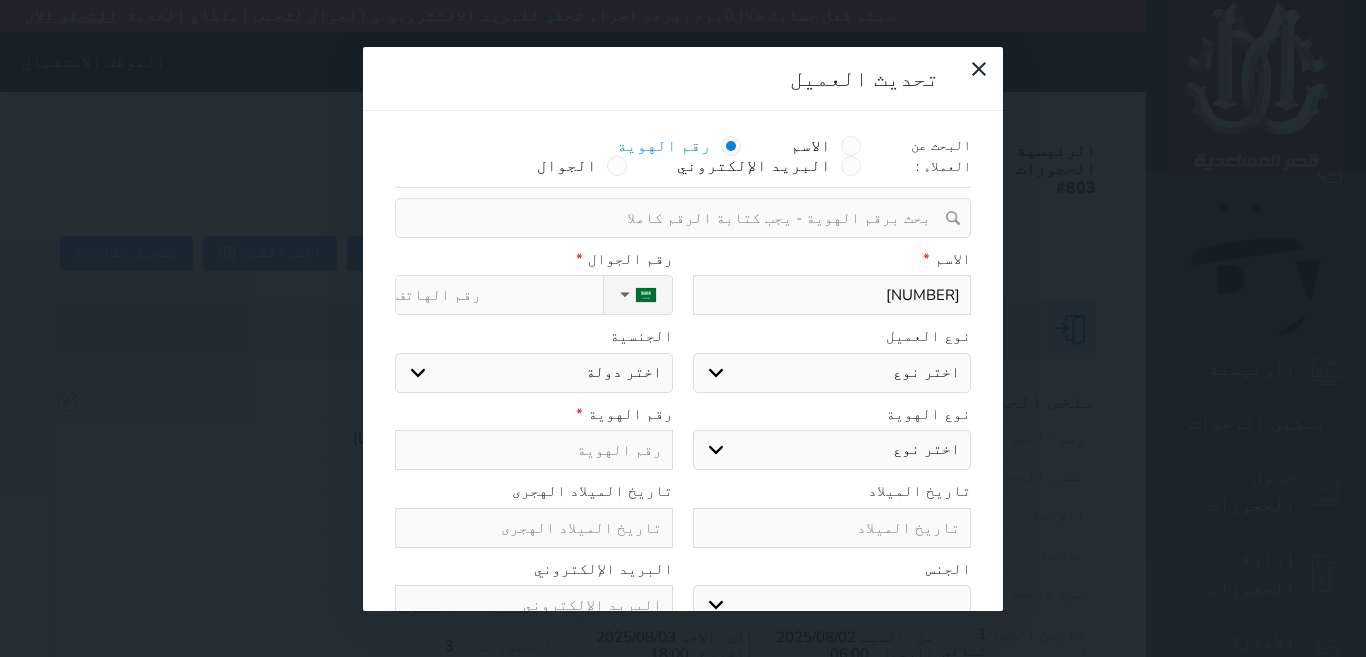 click on "وقت تسجيل المغادرة" at bounding box center (499, 295) 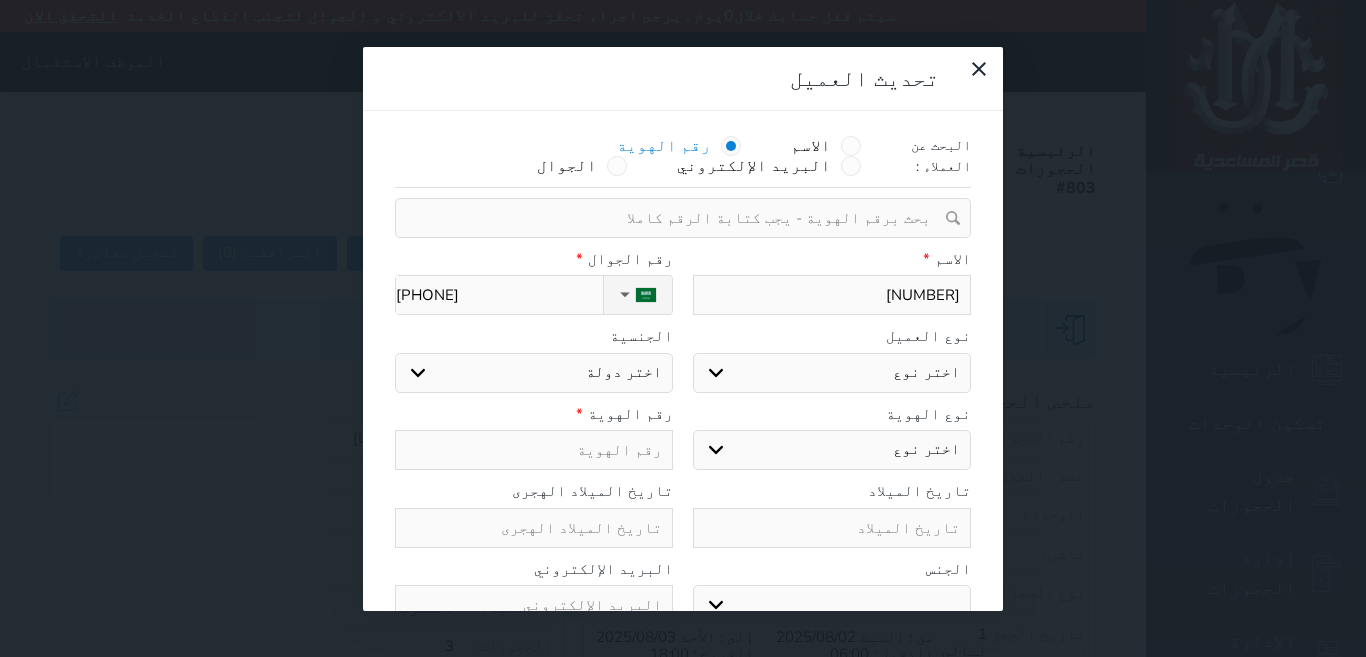 click on "اختر نوع   مواطن مواطن خليجي زائر مقيم" at bounding box center [832, 373] 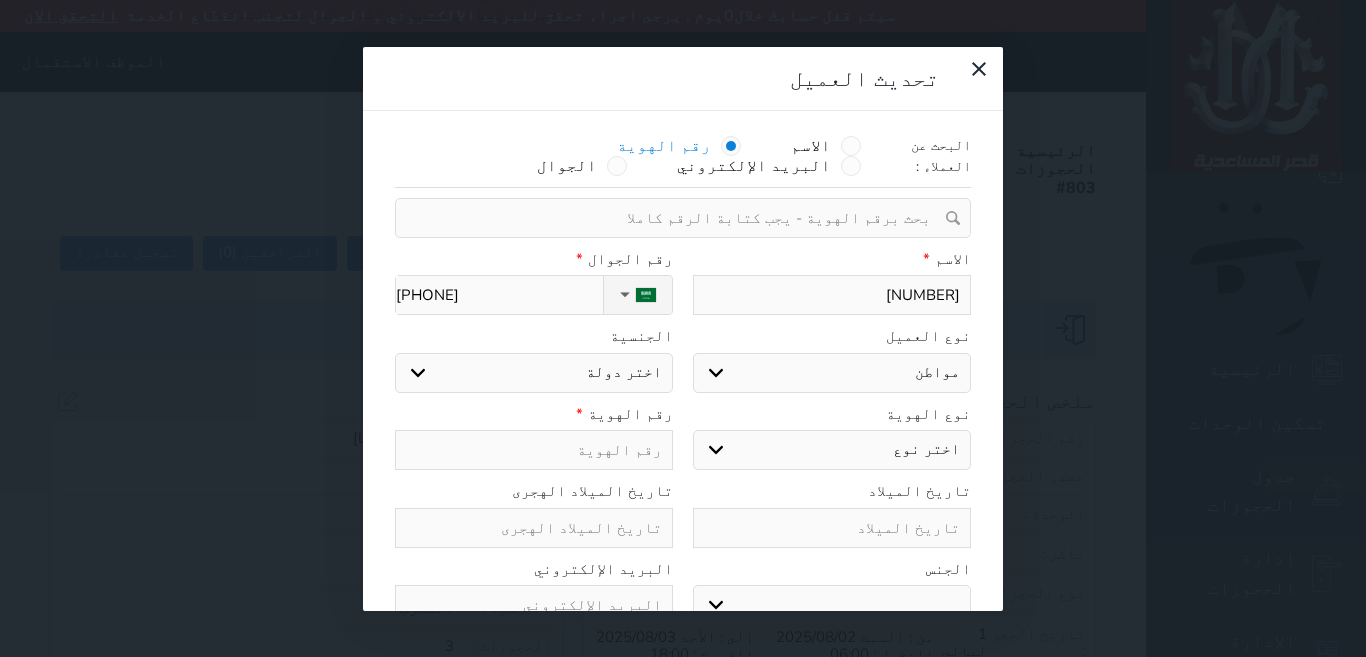 click on "اختر نوع   مواطن مواطن خليجي زائر مقيم" at bounding box center [832, 373] 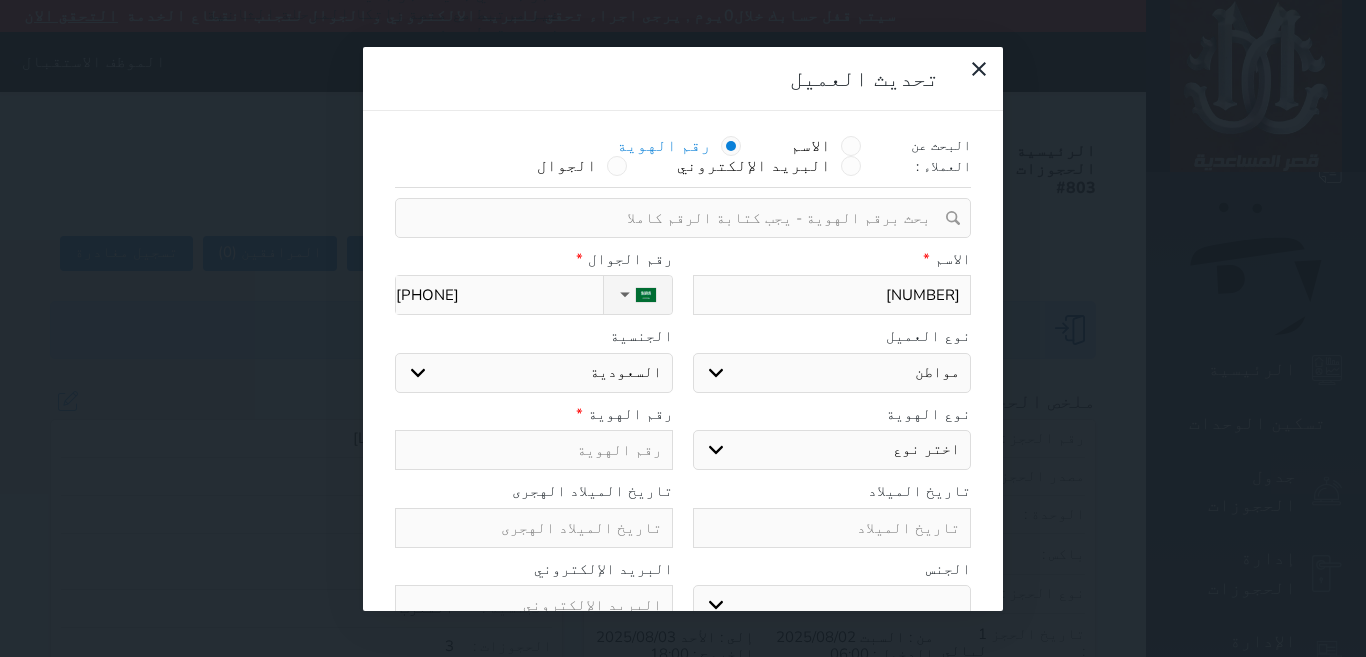 click on "اختر نوع   مواطن مواطن خليجي زائر مقيم" at bounding box center [832, 373] 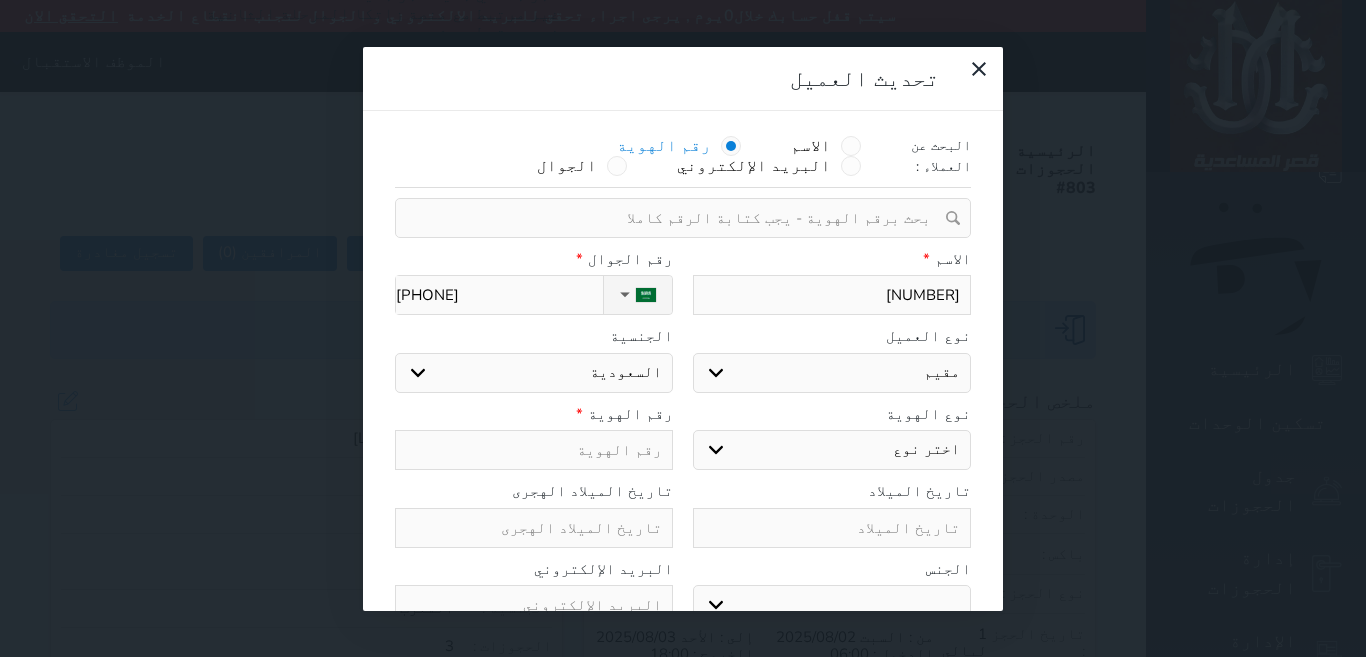 click on "اختر نوع   مواطن مواطن خليجي زائر مقيم" at bounding box center (832, 373) 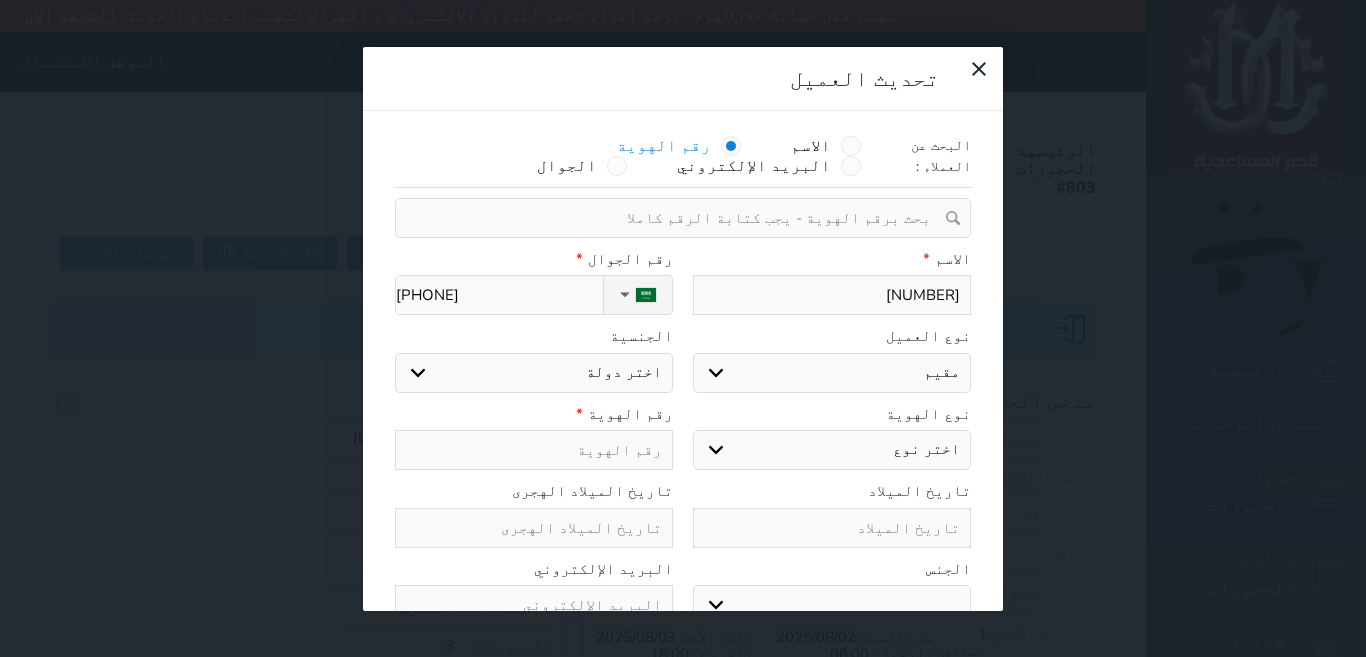 click on "اختر دولة   اثيوبيا اجنبي بجواز سعودي اخرى اذربيجان ارتيريا ارمينيا ازبكستان اسبانيا استراليا استونيا افراد القبائل افريقيا الوسطى افغانستان اكوادور الارجنتين الاردن الامارات العربية الامم المتحدة البانيا البحرين البرازيل البرتغال البريطانية في المحيط البوسنة والهرسك الجبل الأ سود الجزائر الدانمارك الراسالاخضر السلفادور السنغال السودان السويد الشاشان الصومال الصين الشعبية الصين الوطنية العراق الفلبين القبائل النازحة الكاميرون الكونغو الكويت الكويت-بدون المانيا المغرب المكسيك المملكة المتحدة المناهيل والمهرة النرويج النمسا النيجر الهند اليابان" at bounding box center [534, 373] 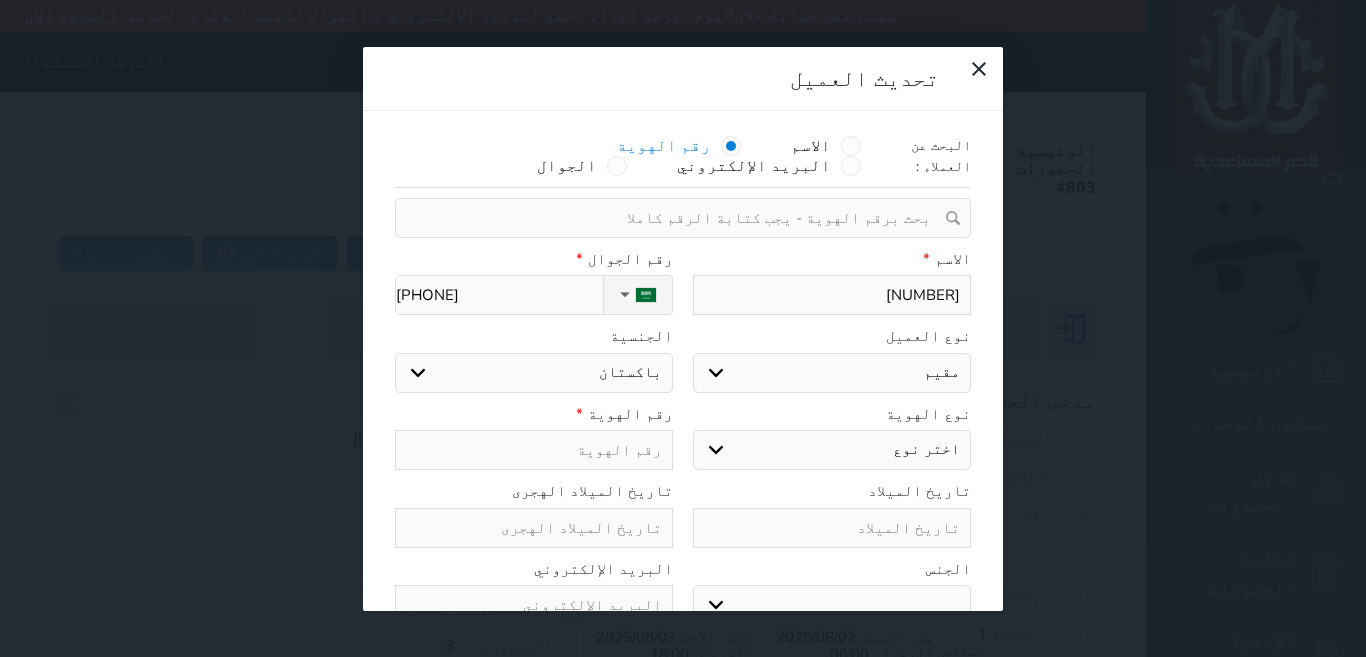 click on "اختر دولة   اثيوبيا اجنبي بجواز سعودي اخرى اذربيجان ارتيريا ارمينيا ازبكستان اسبانيا استراليا استونيا افراد القبائل افريقيا الوسطى افغانستان اكوادور الارجنتين الاردن الامارات العربية الامم المتحدة البانيا البحرين البرازيل البرتغال البريطانية في المحيط البوسنة والهرسك الجبل الأ سود الجزائر الدانمارك الراسالاخضر السلفادور السنغال السودان السويد الشاشان الصومال الصين الشعبية الصين الوطنية العراق الفلبين القبائل النازحة الكاميرون الكونغو الكويت الكويت-بدون المانيا المغرب المكسيك المملكة المتحدة المناهيل والمهرة النرويج النمسا النيجر الهند اليابان" at bounding box center [534, 373] 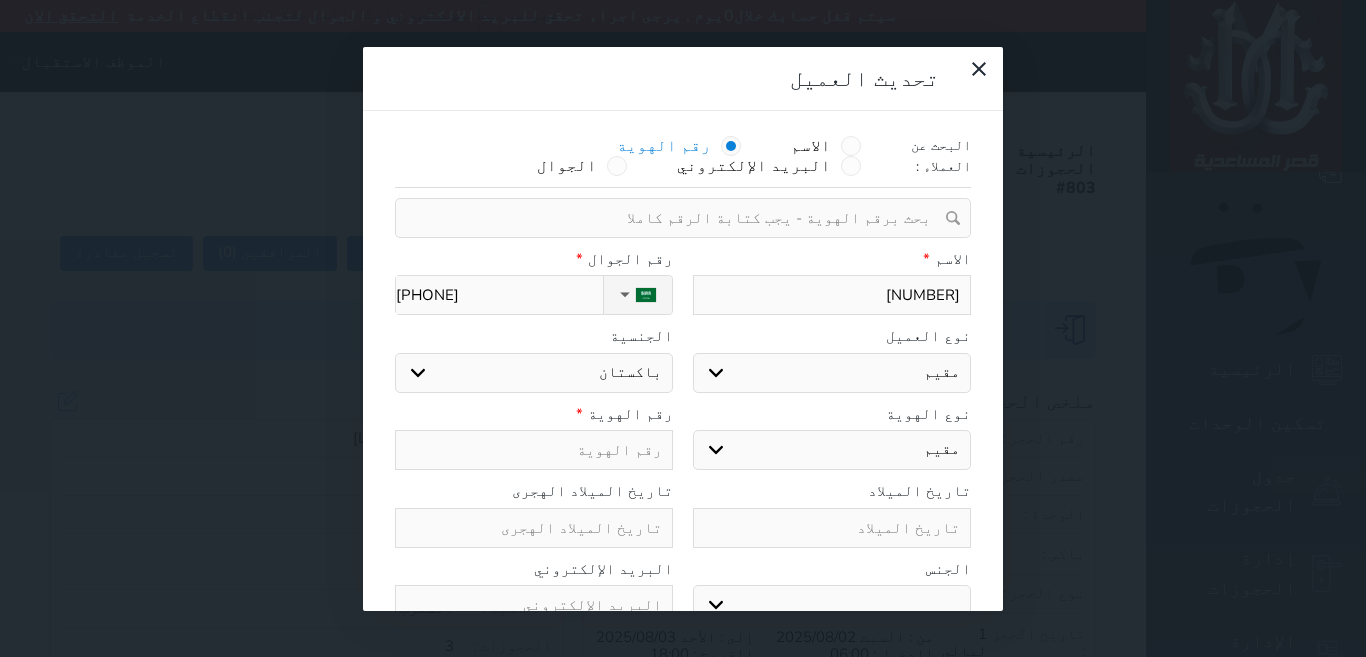 click on "اختر نوع   مقيم جواز السفر" at bounding box center (832, 450) 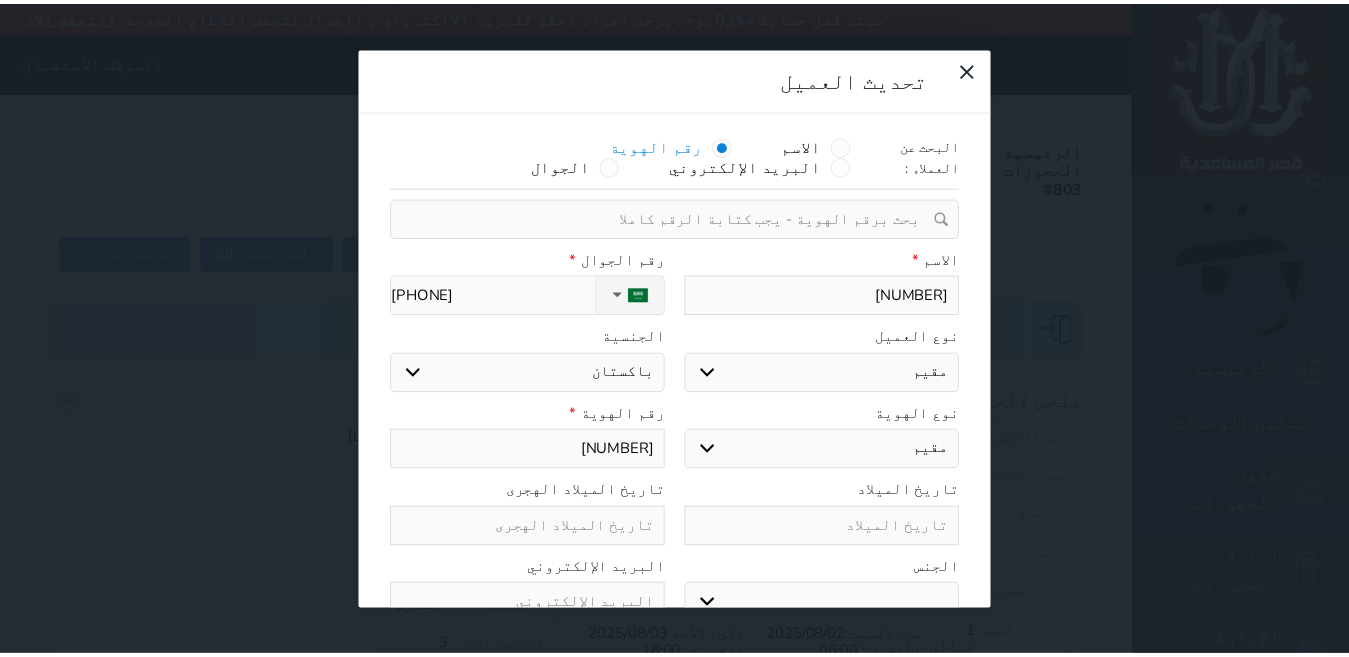 scroll, scrollTop: 45, scrollLeft: 0, axis: vertical 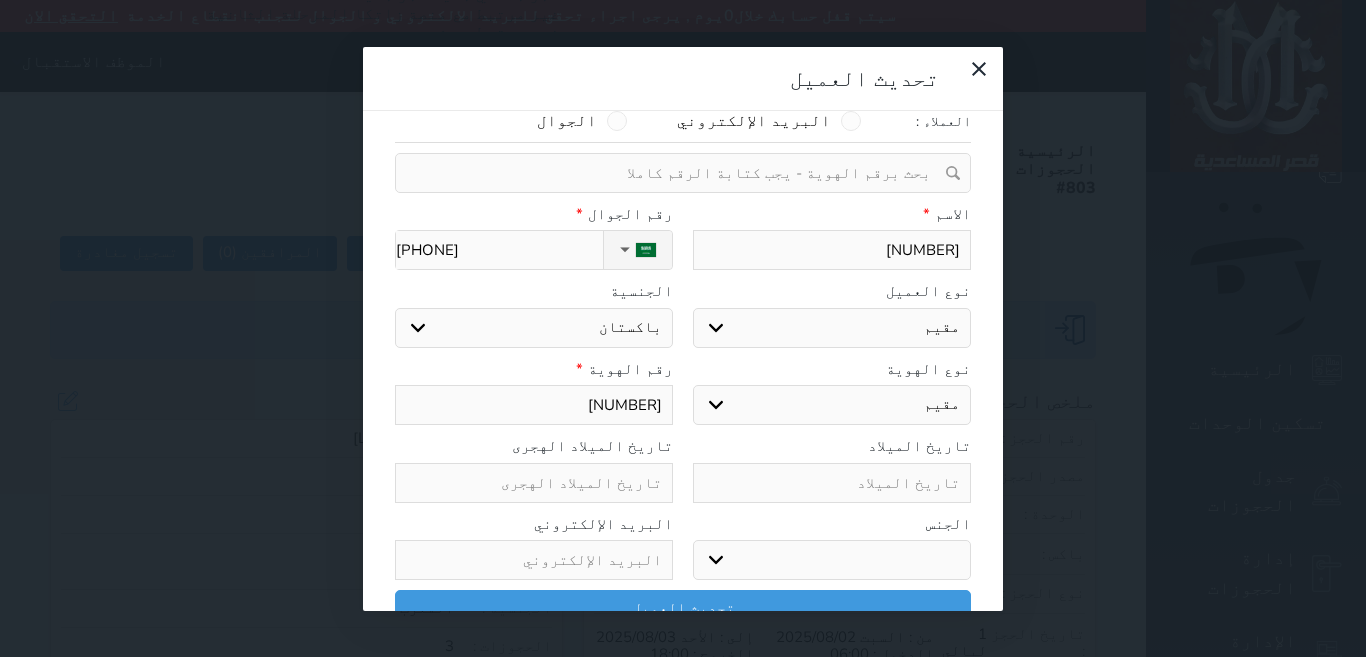 click on "ذكر   انثى" at bounding box center [832, 560] 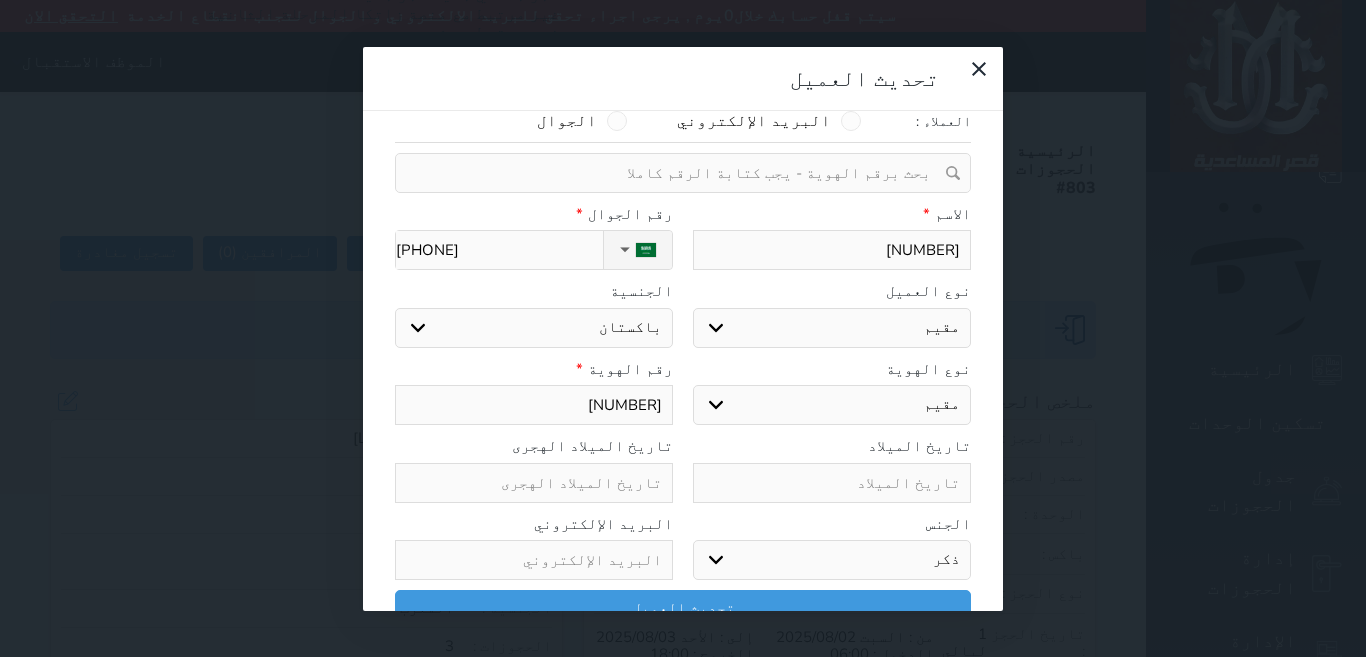 click on "ذكر   انثى" at bounding box center (832, 560) 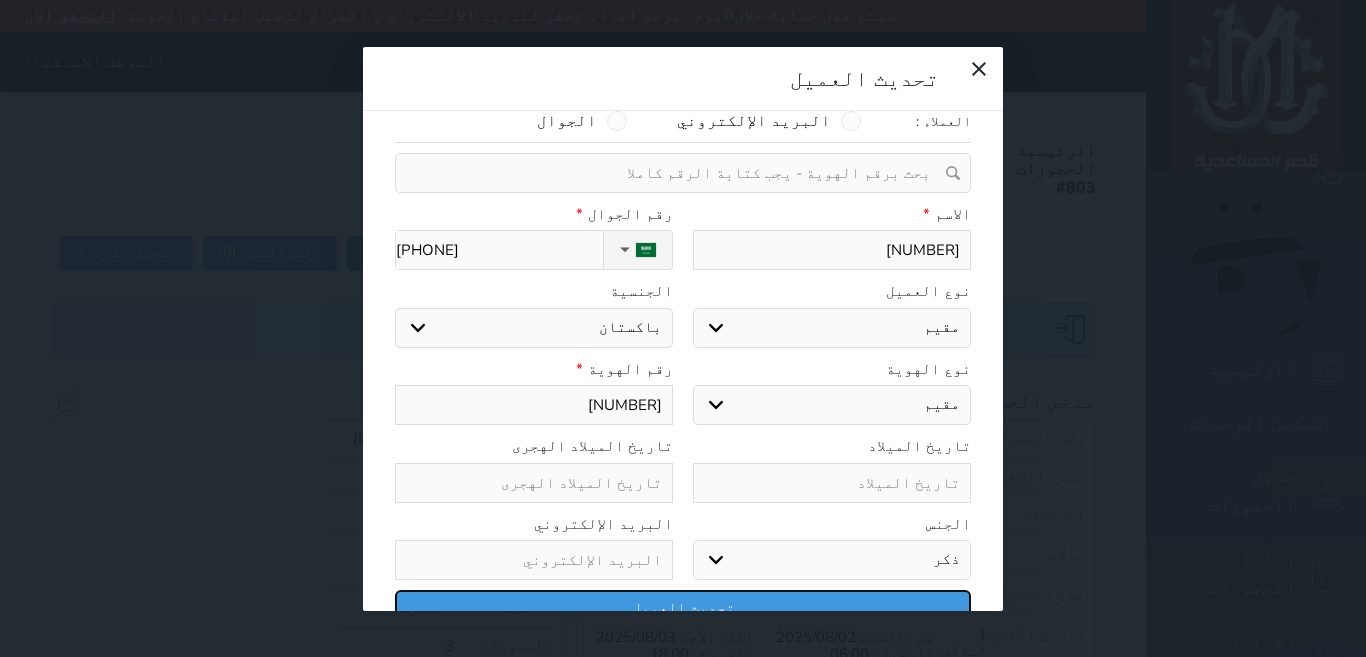 click on "تحديث العميل" at bounding box center [683, 607] 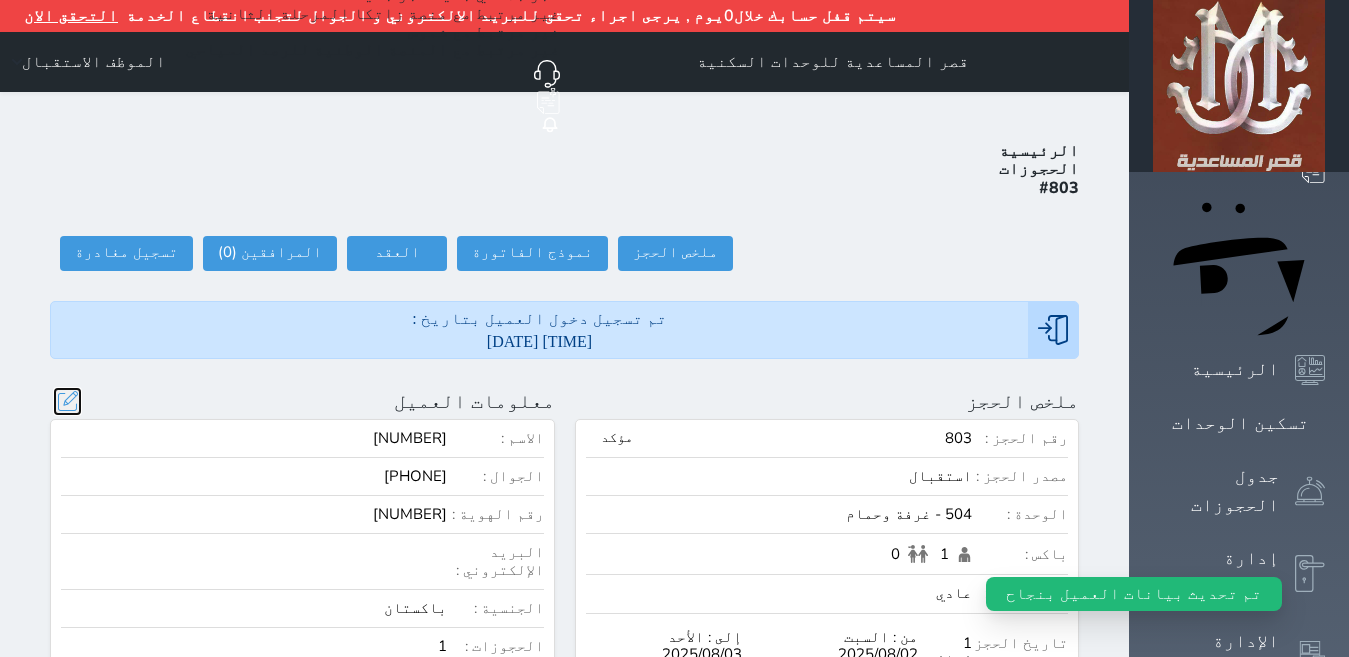 click at bounding box center (67, 401) 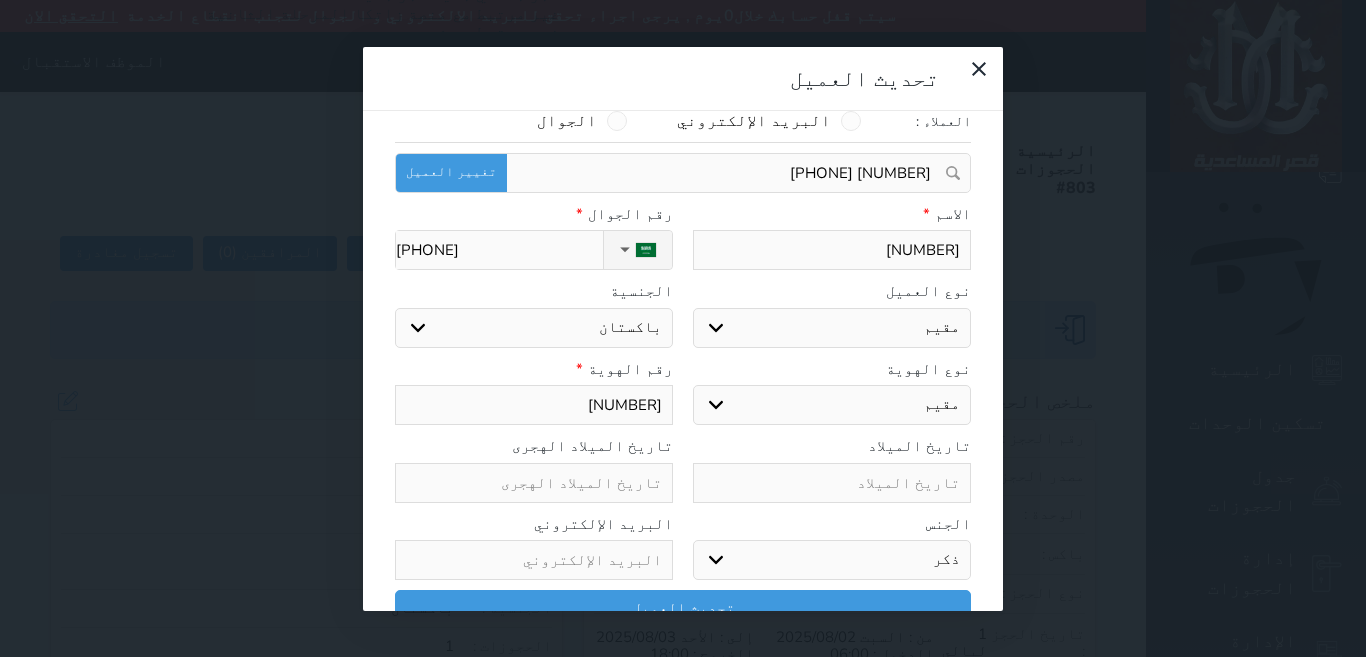 click on "[NUMBER]" at bounding box center (832, 250) 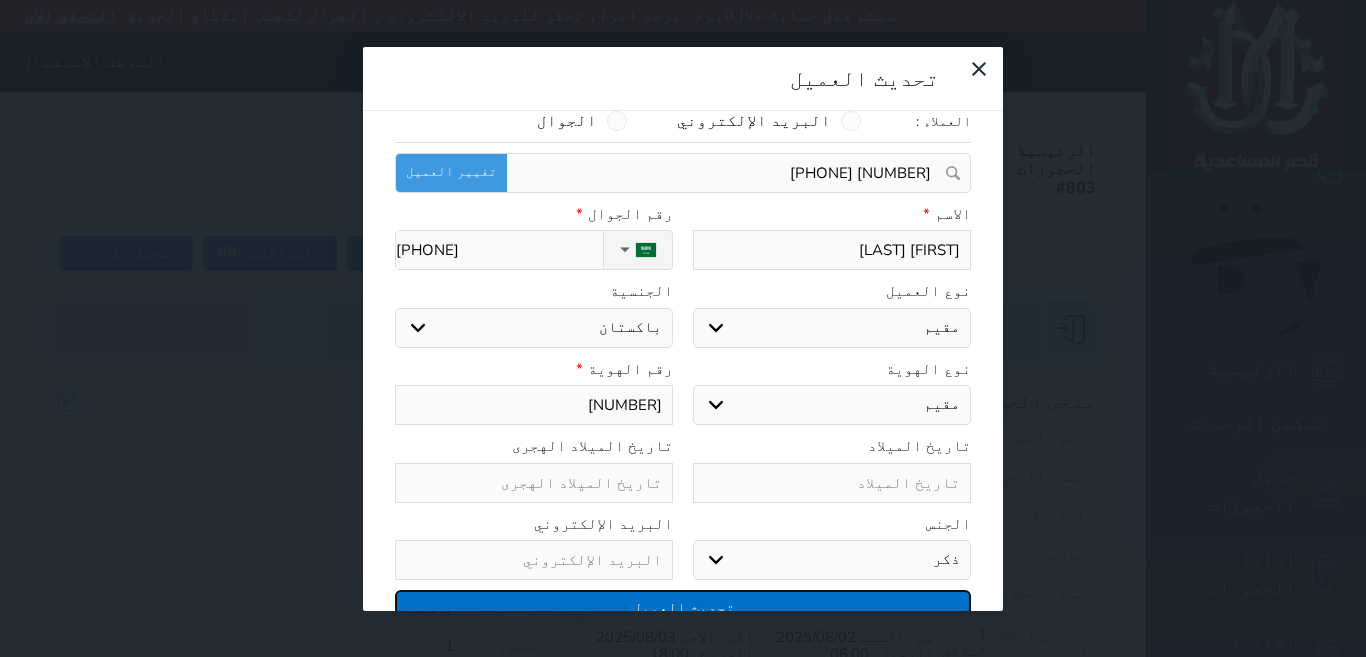 click on "تحديث العميل" at bounding box center [683, 607] 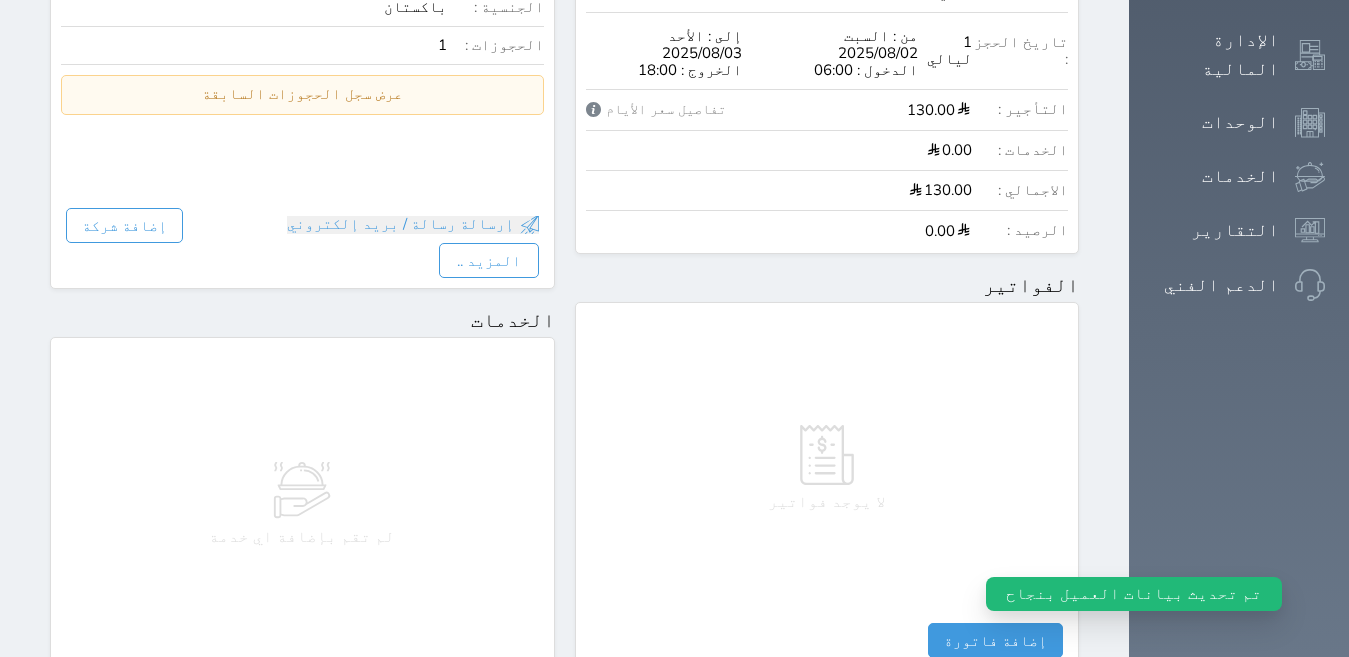 scroll, scrollTop: 0, scrollLeft: 0, axis: both 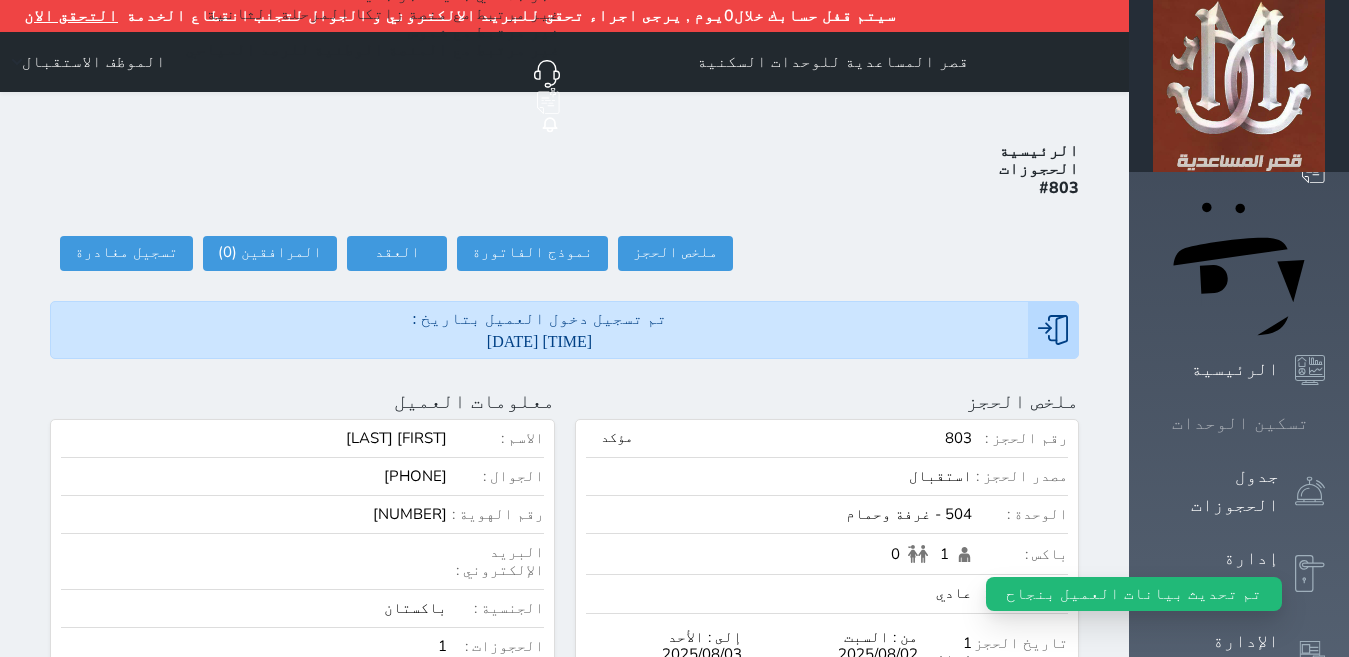 click on "تسكين الوحدات" at bounding box center (1240, 423) 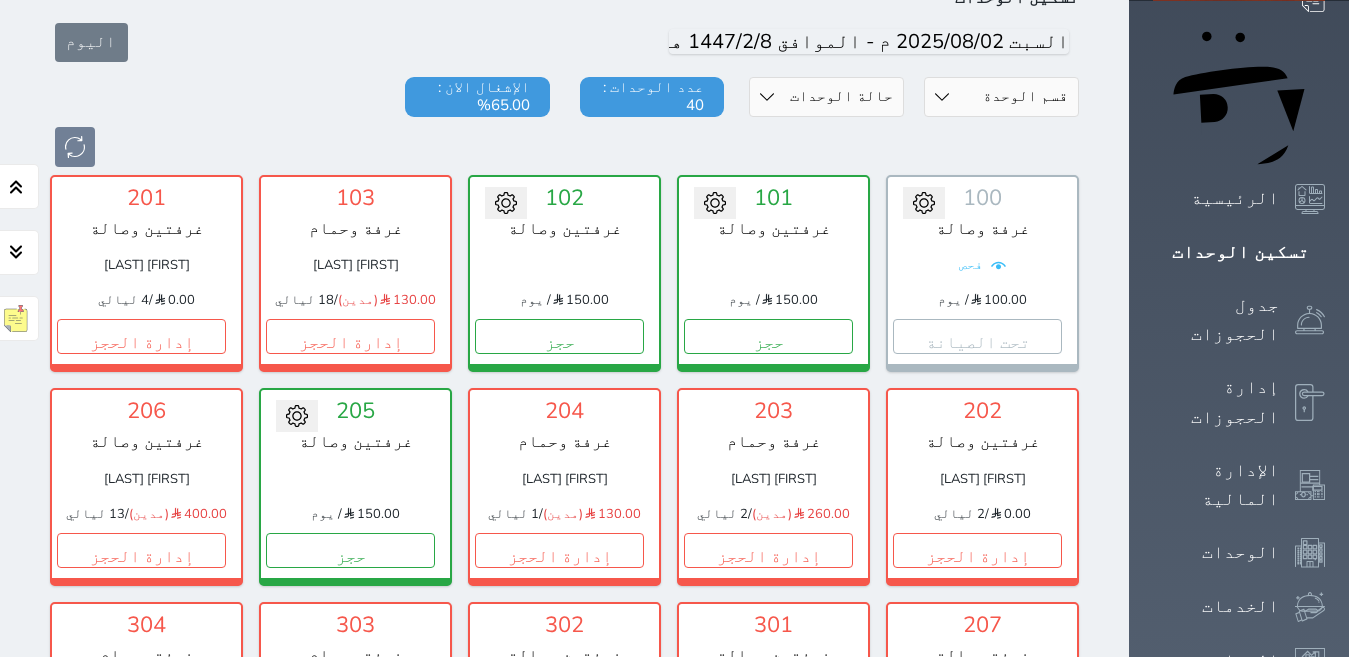 scroll, scrollTop: 203, scrollLeft: 0, axis: vertical 